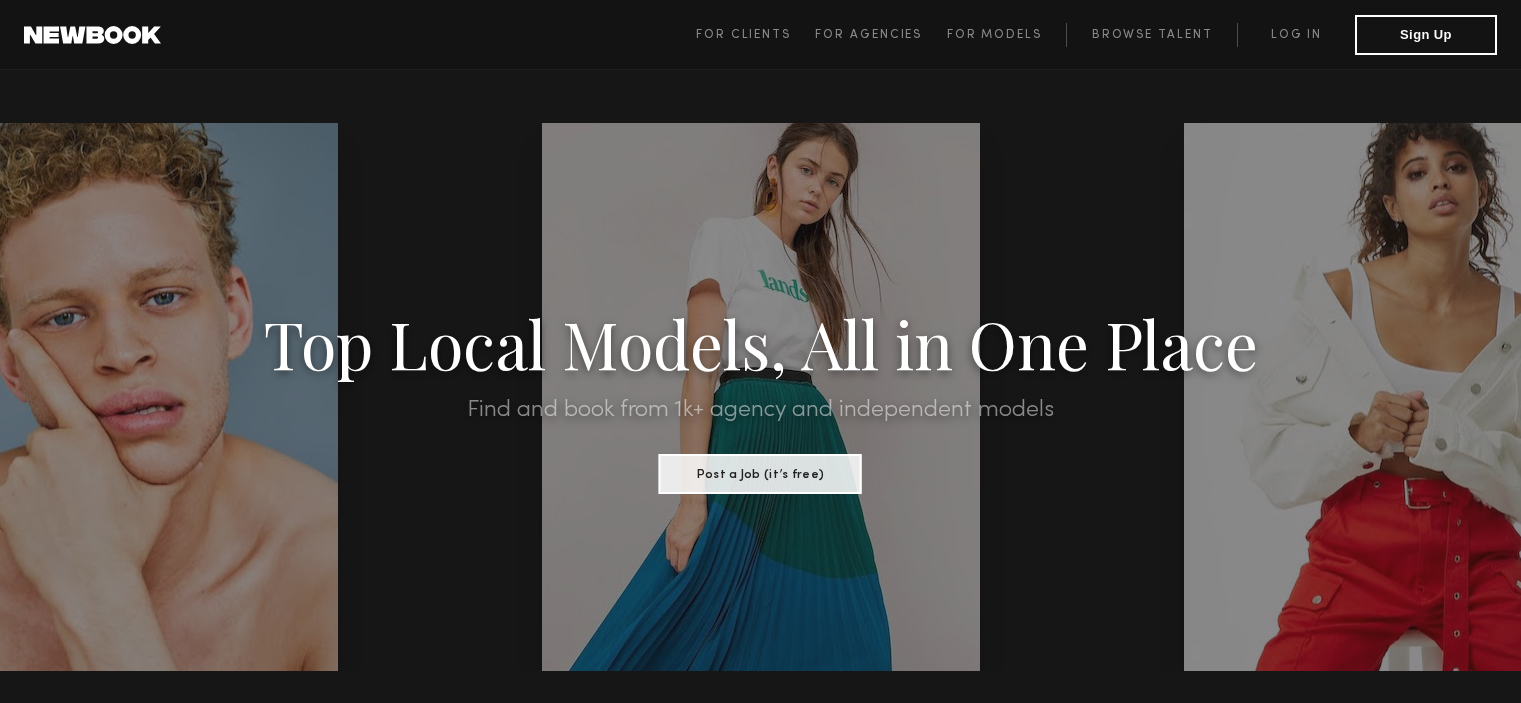 scroll, scrollTop: 0, scrollLeft: 0, axis: both 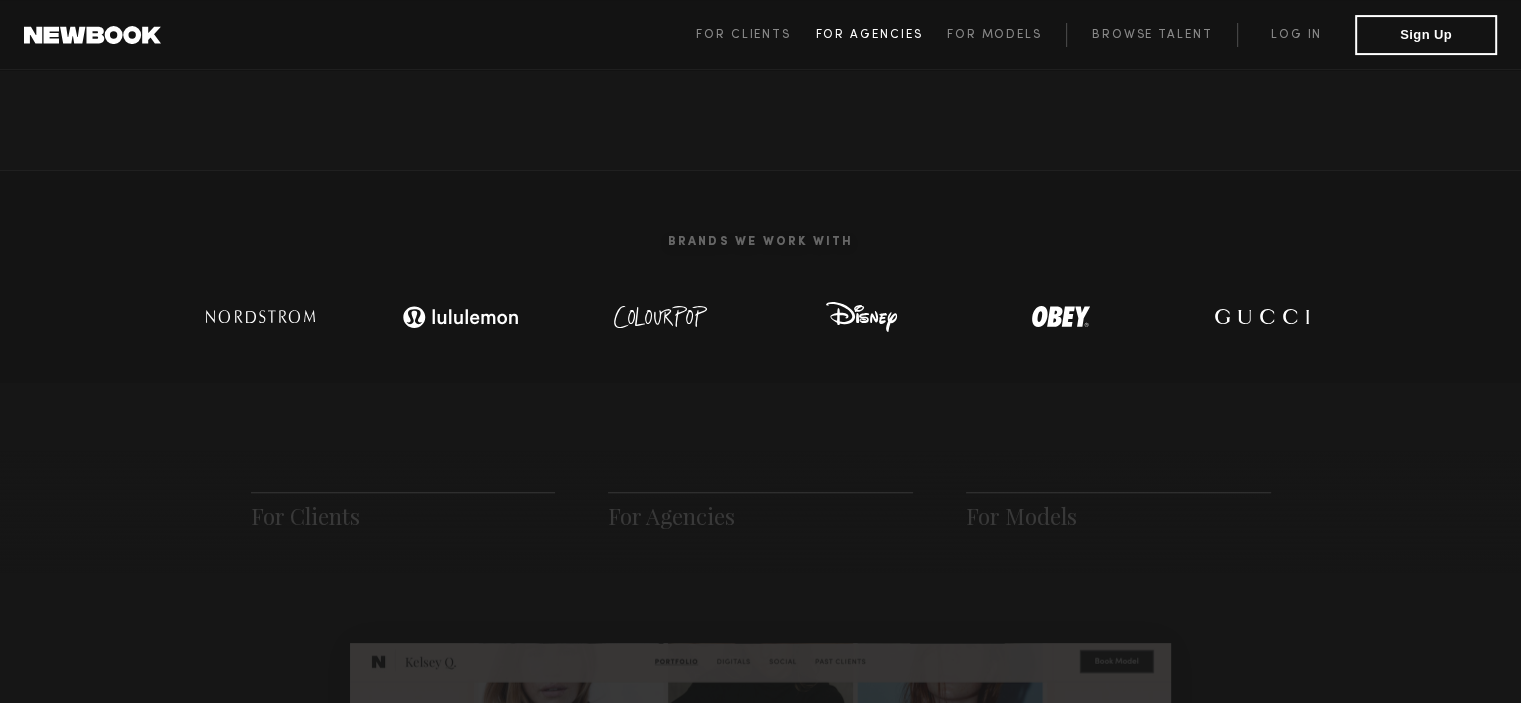 click on "For Agencies" 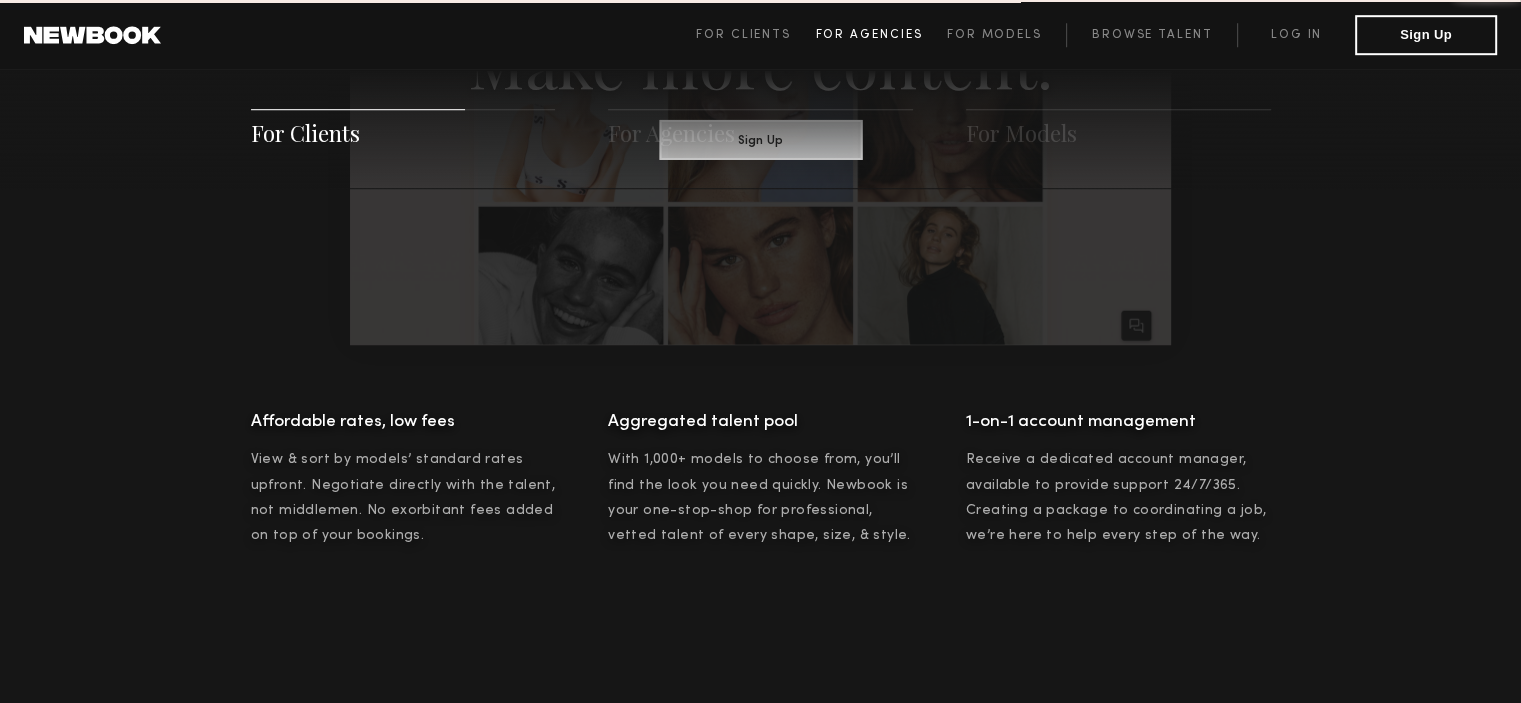 scroll, scrollTop: 1925, scrollLeft: 0, axis: vertical 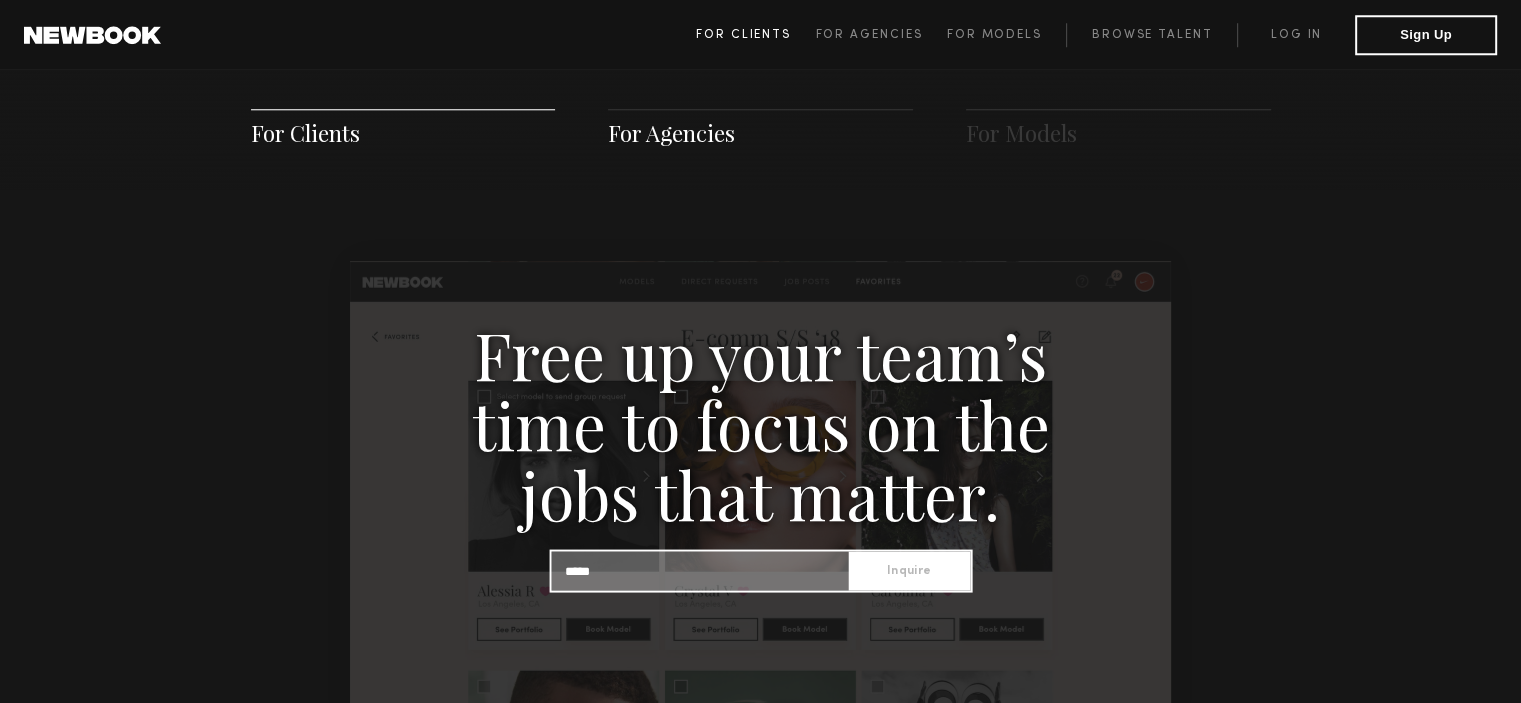 click on "For Clients" 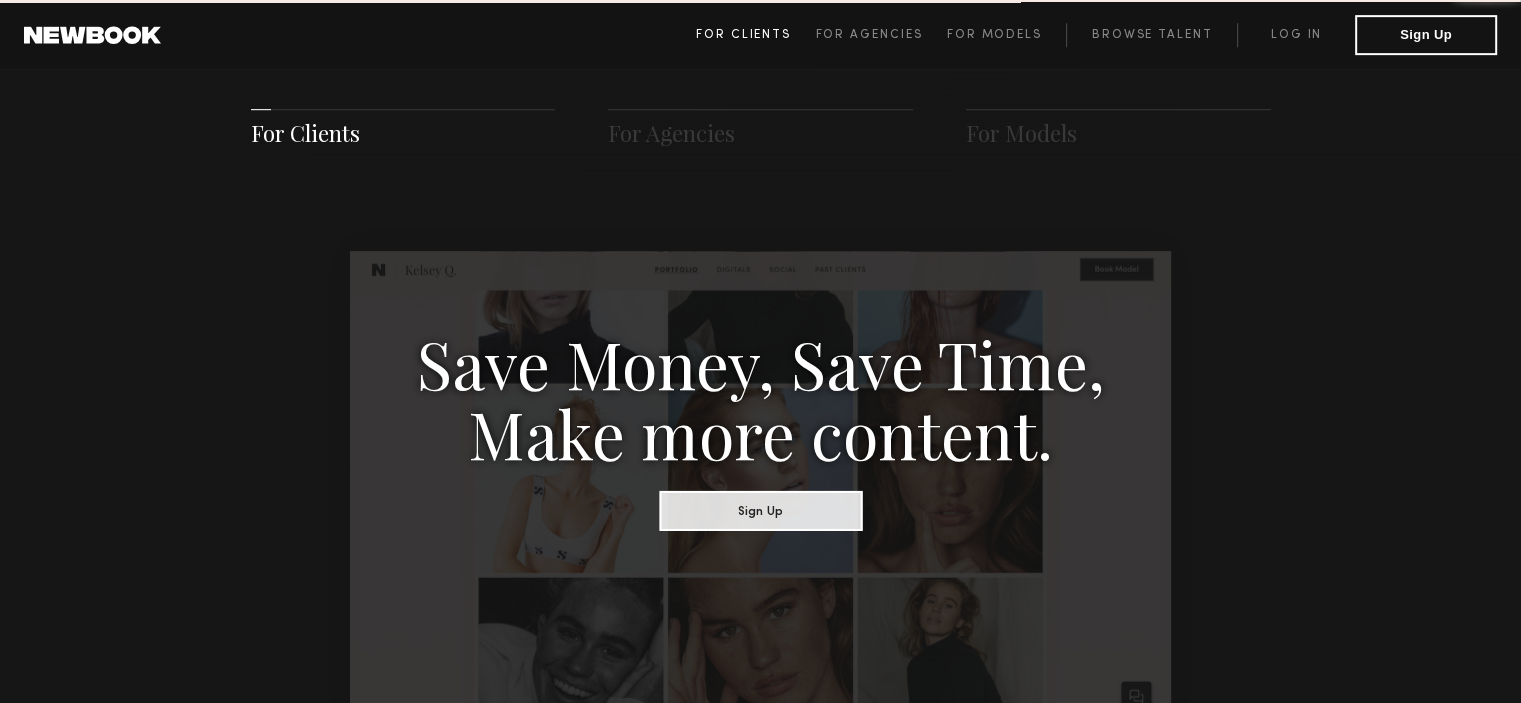 scroll, scrollTop: 998, scrollLeft: 0, axis: vertical 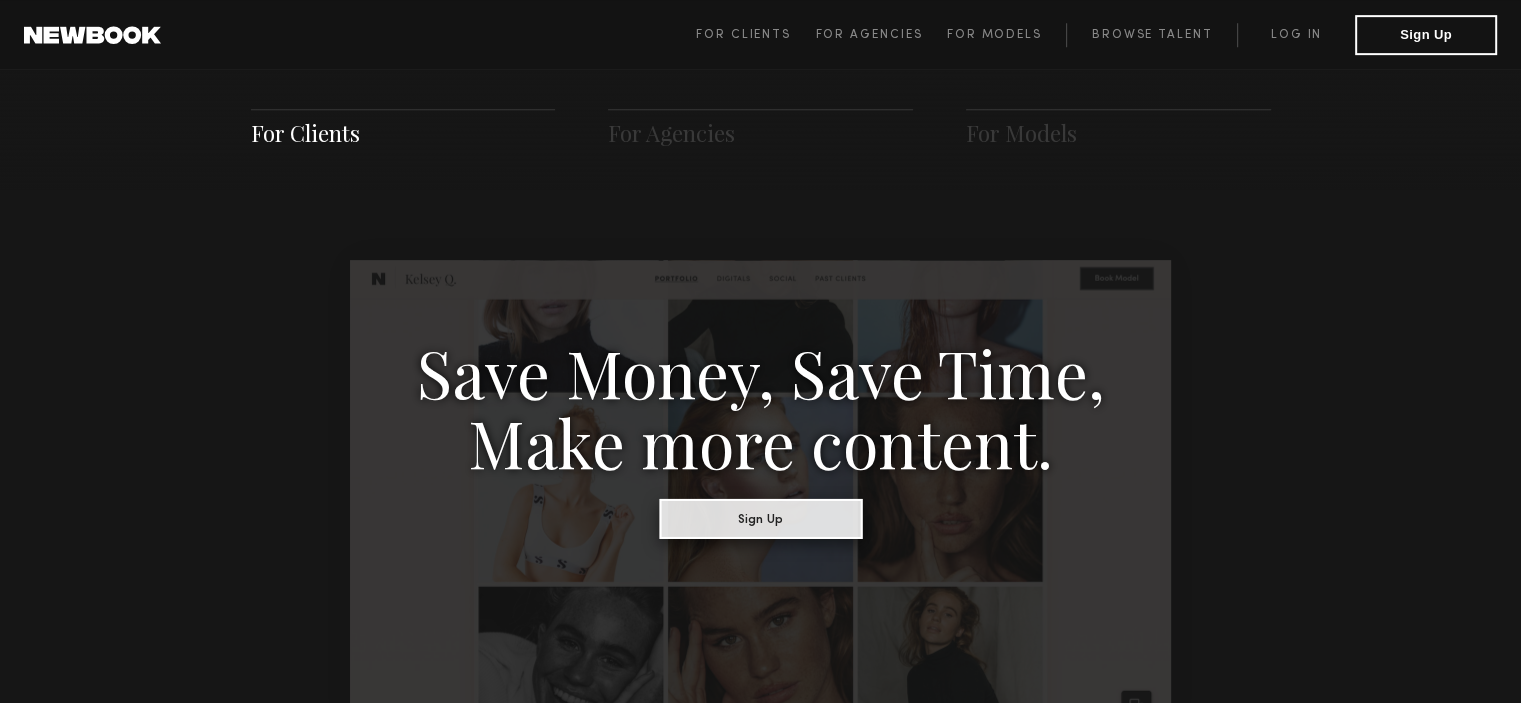 click on "Sign Up" at bounding box center (760, 518) 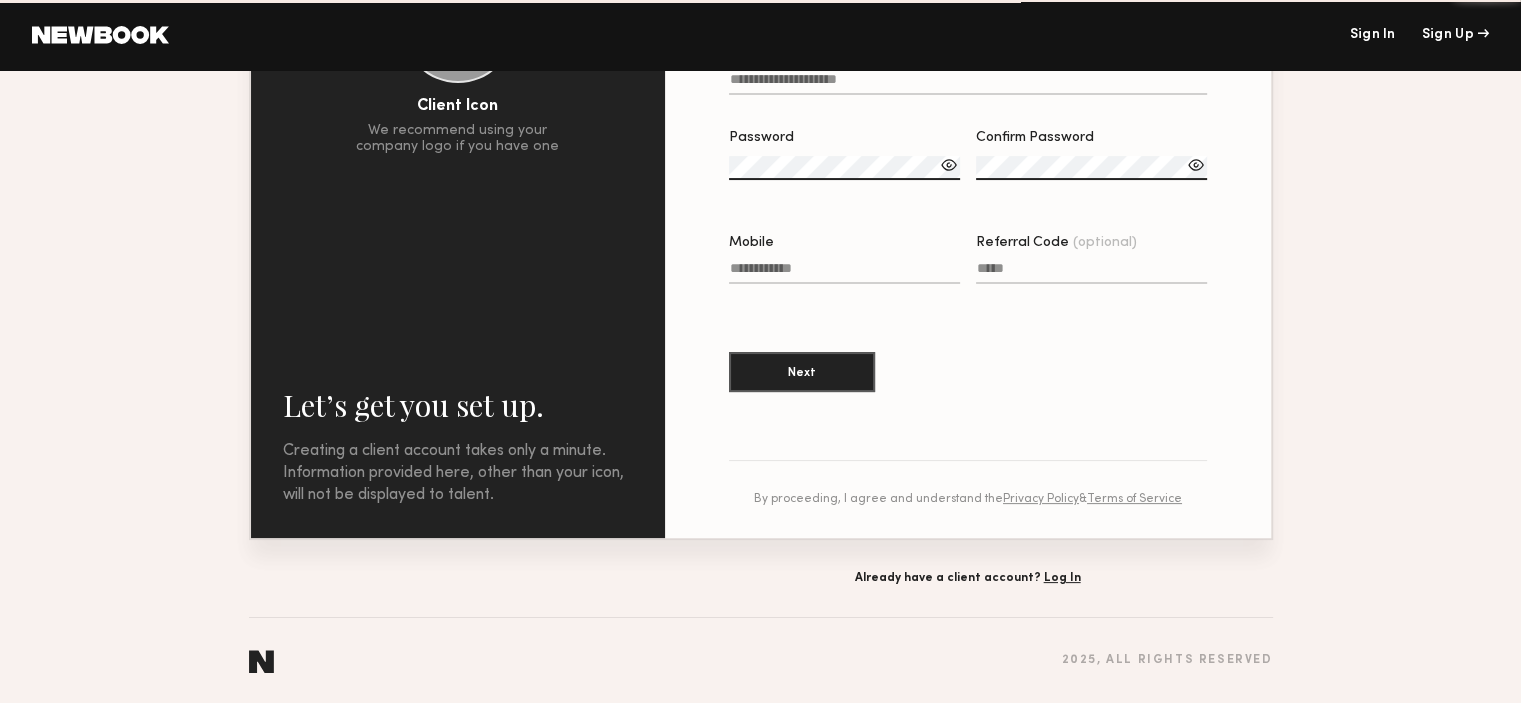 scroll, scrollTop: 0, scrollLeft: 0, axis: both 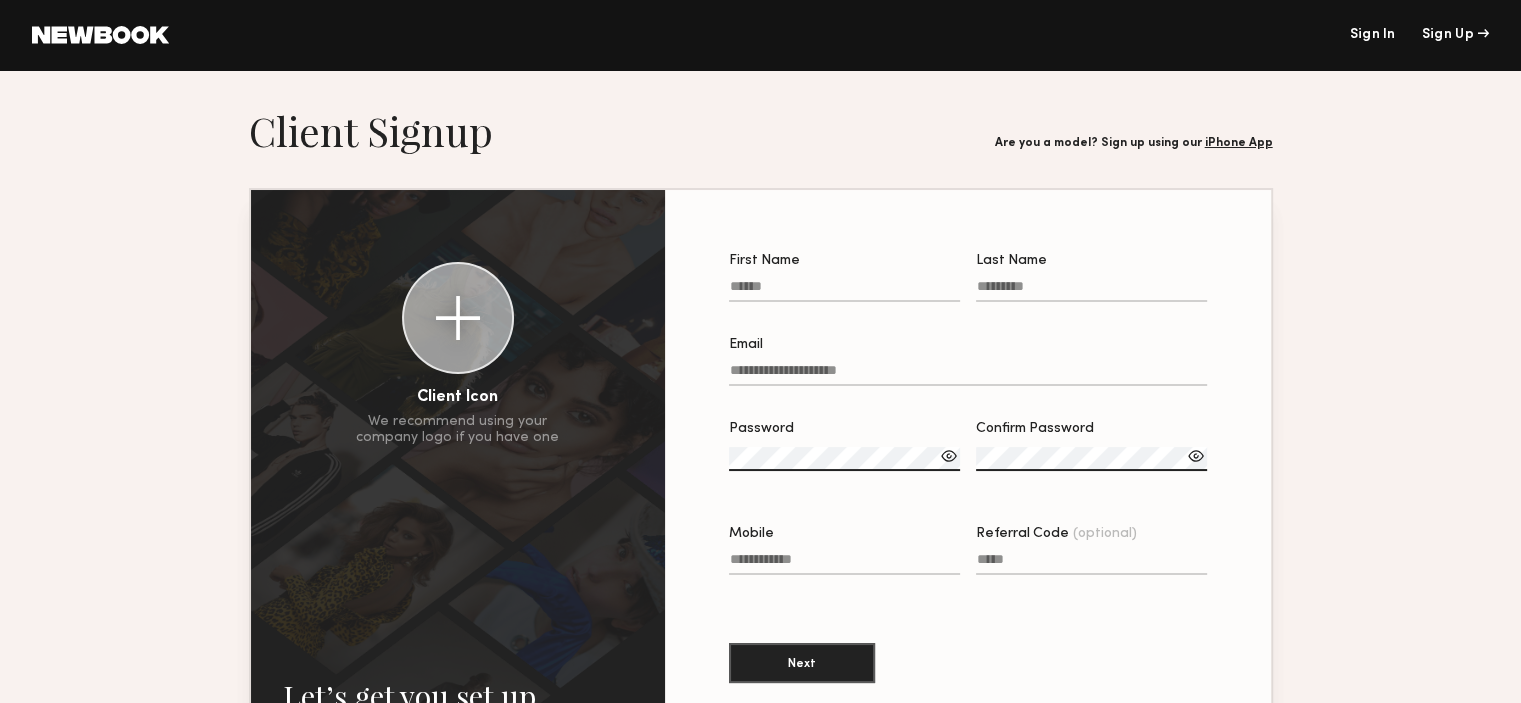 click on "First Name" 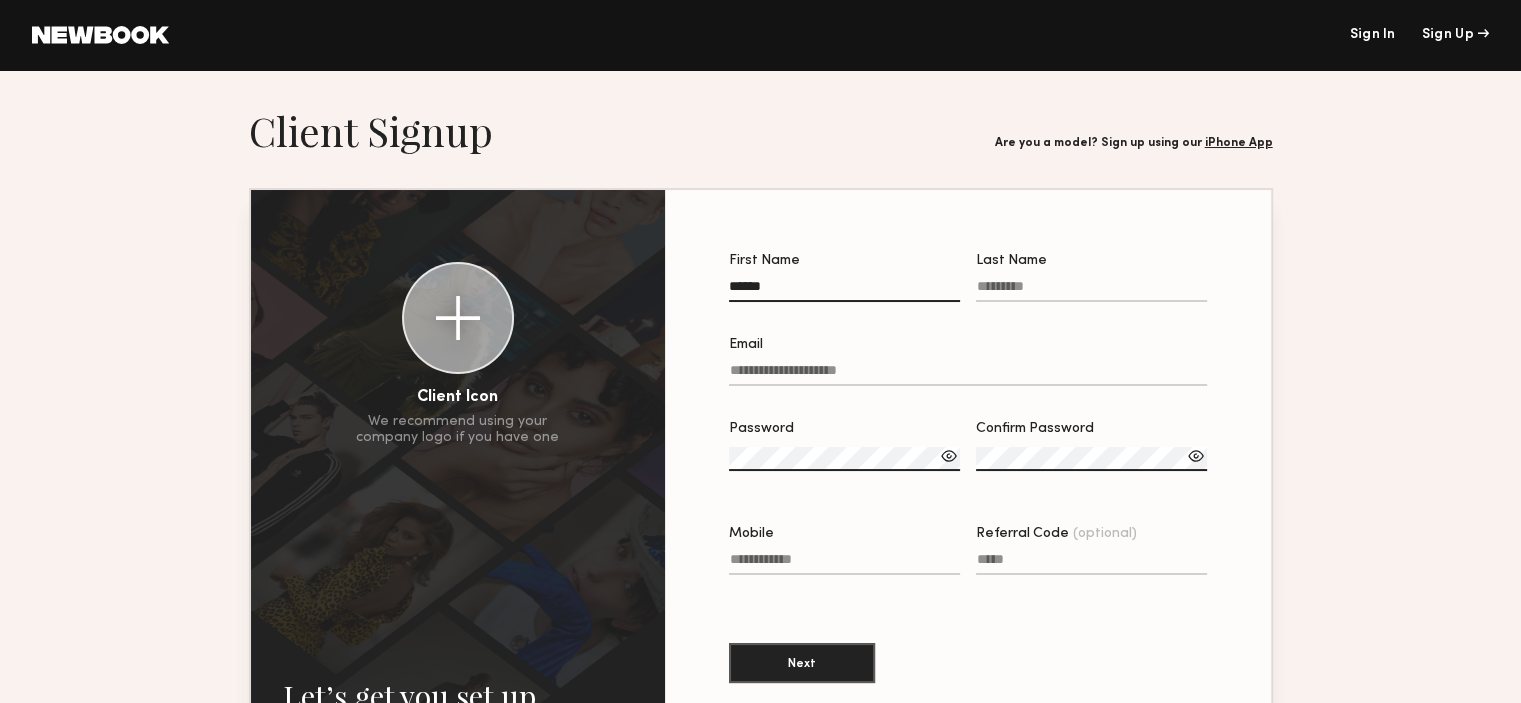 type on "*****" 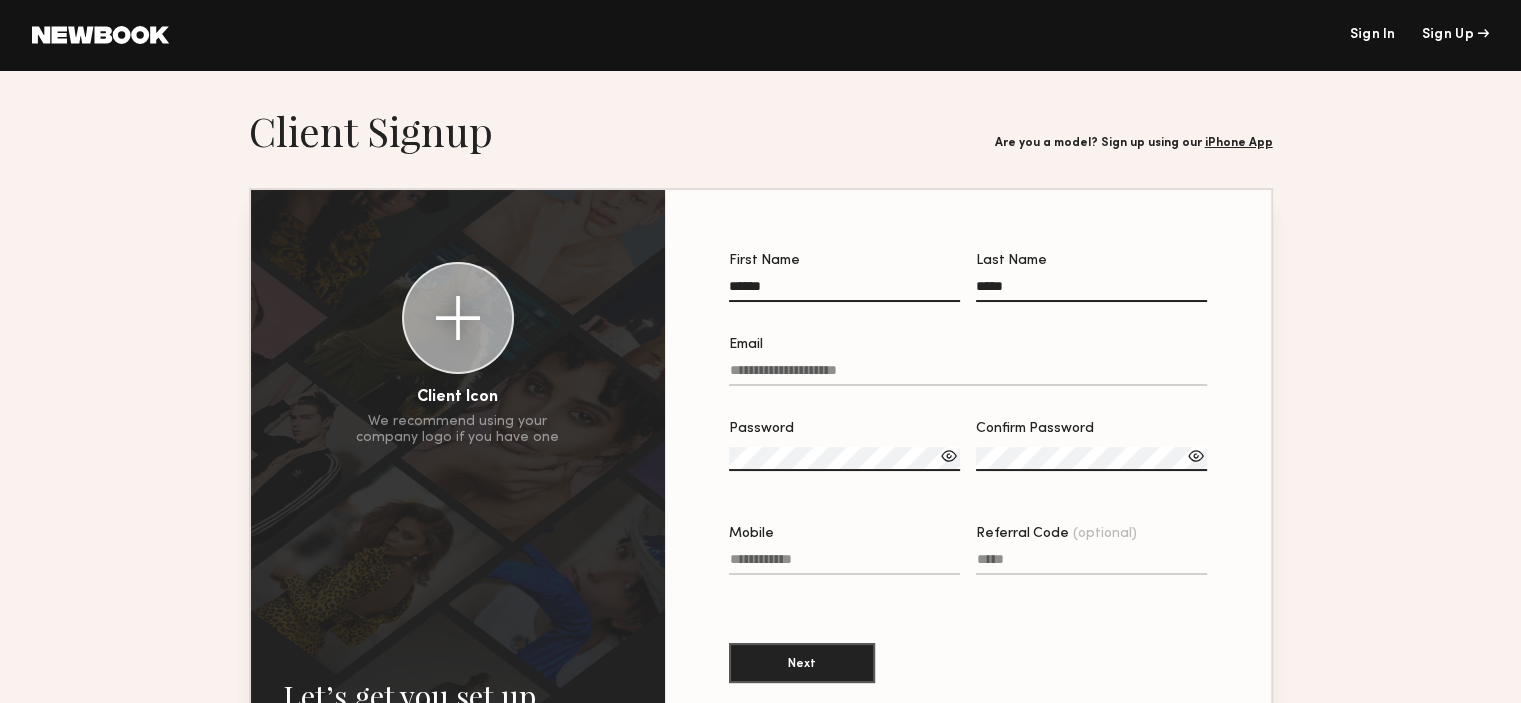type on "*****" 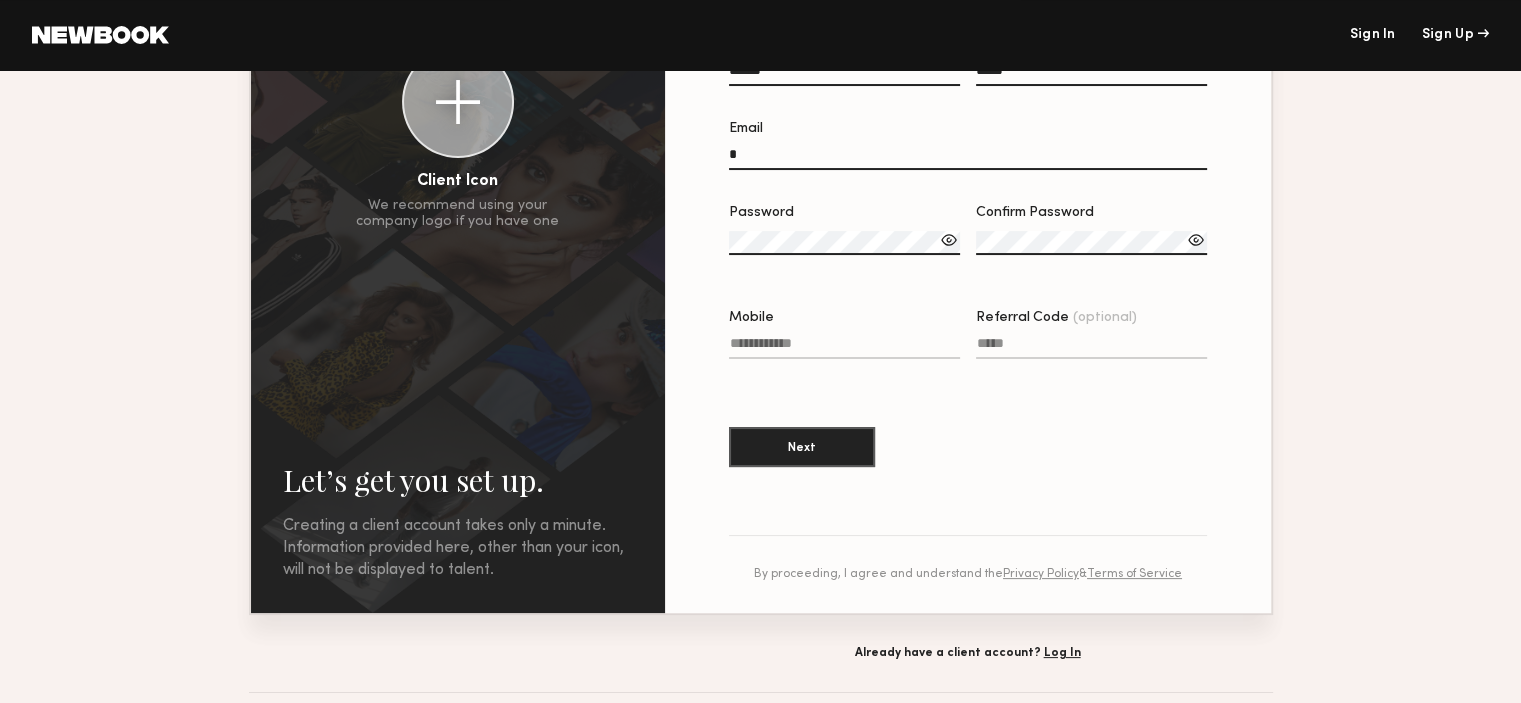 scroll, scrollTop: 301, scrollLeft: 0, axis: vertical 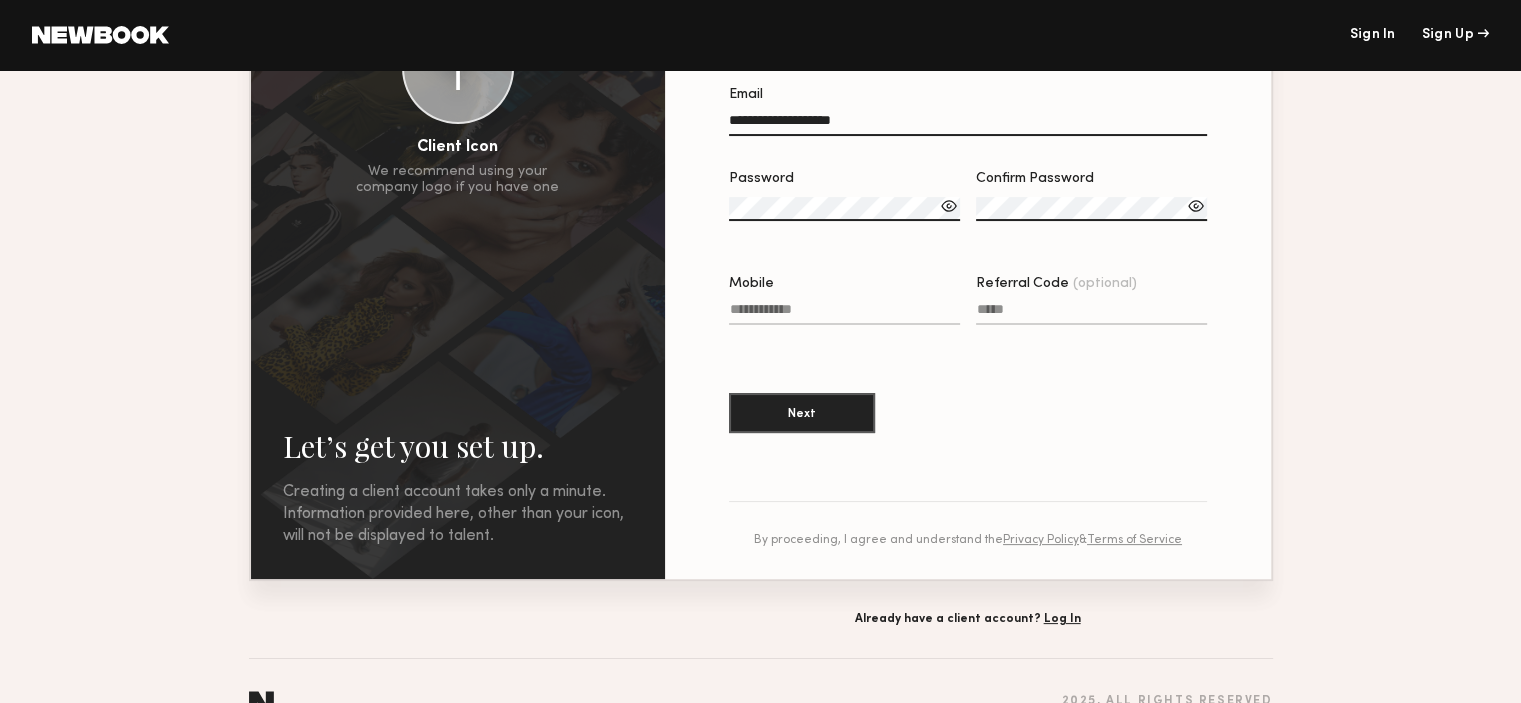 type on "**********" 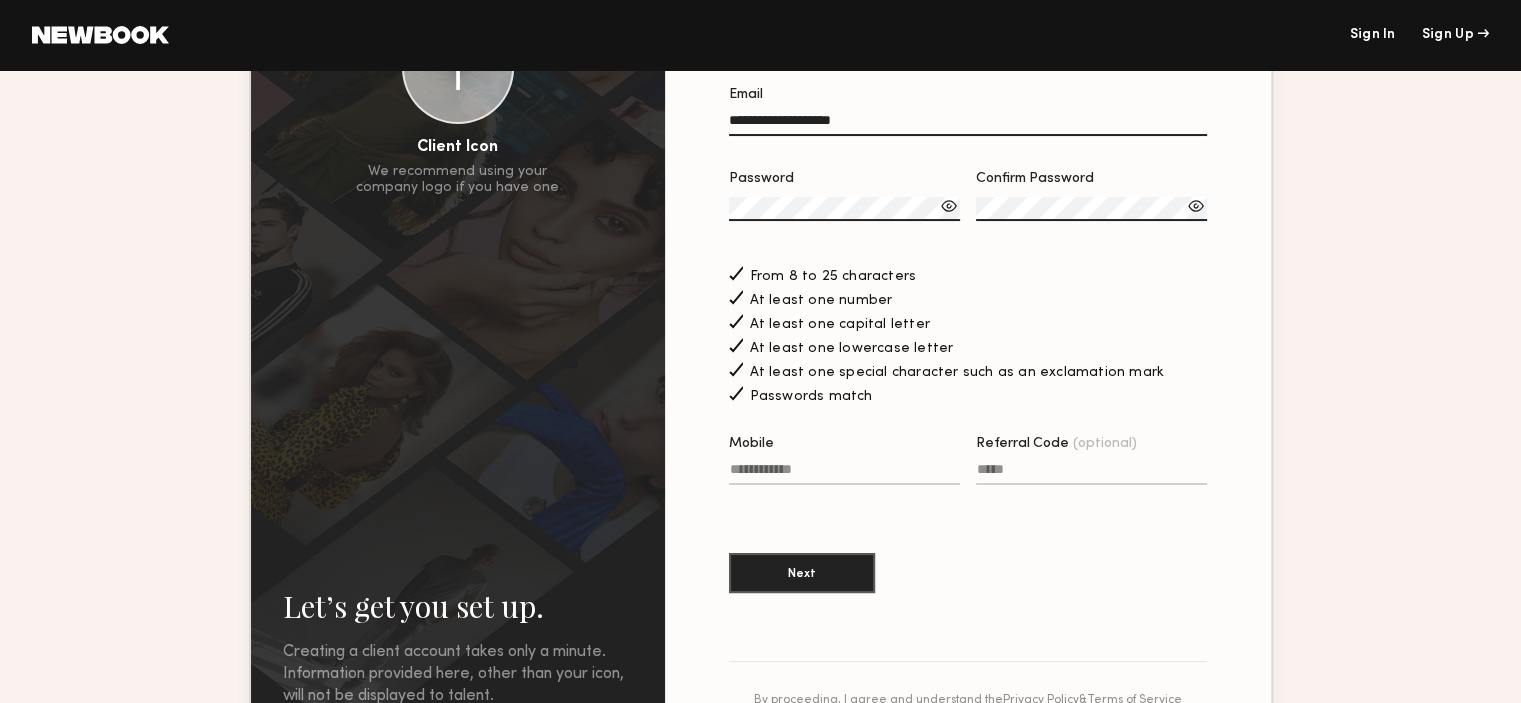 click on "Mobile" 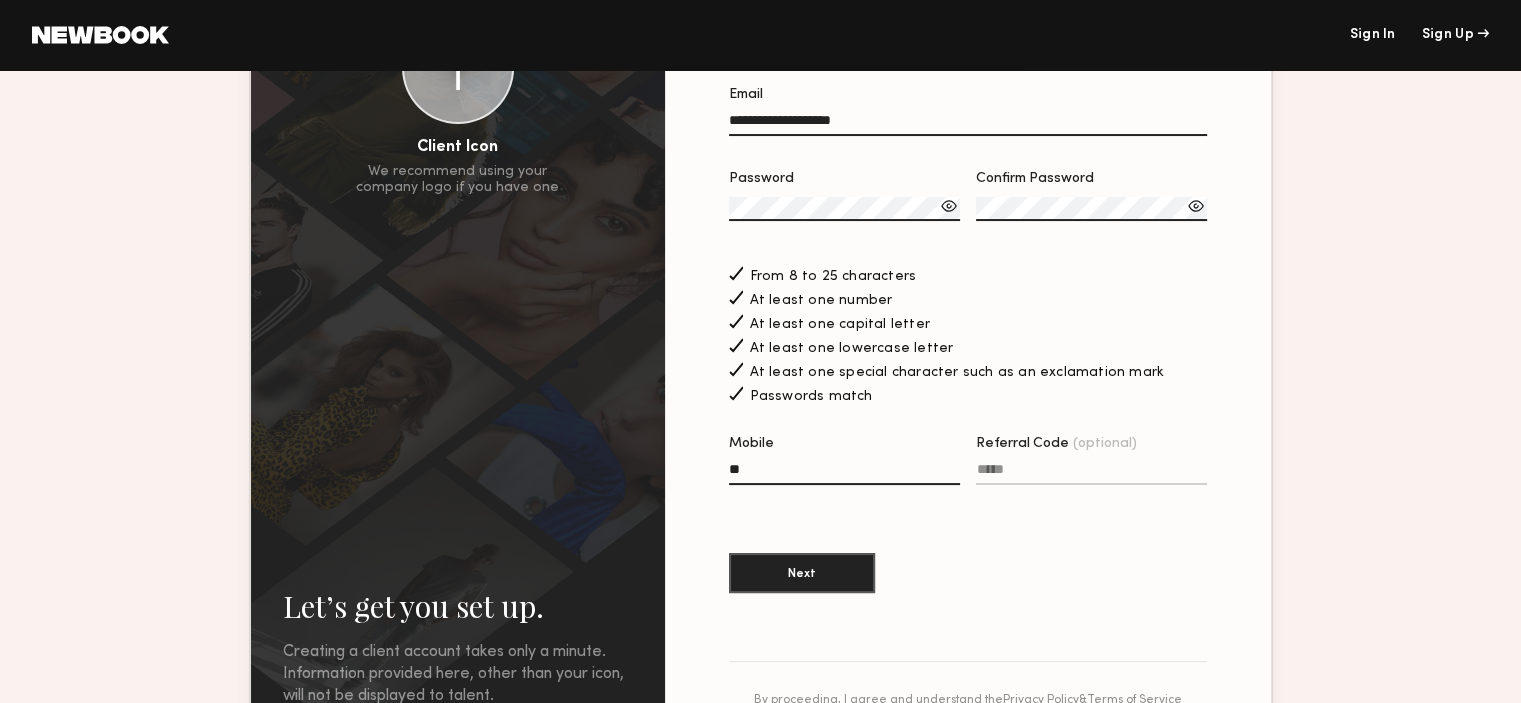 type on "*" 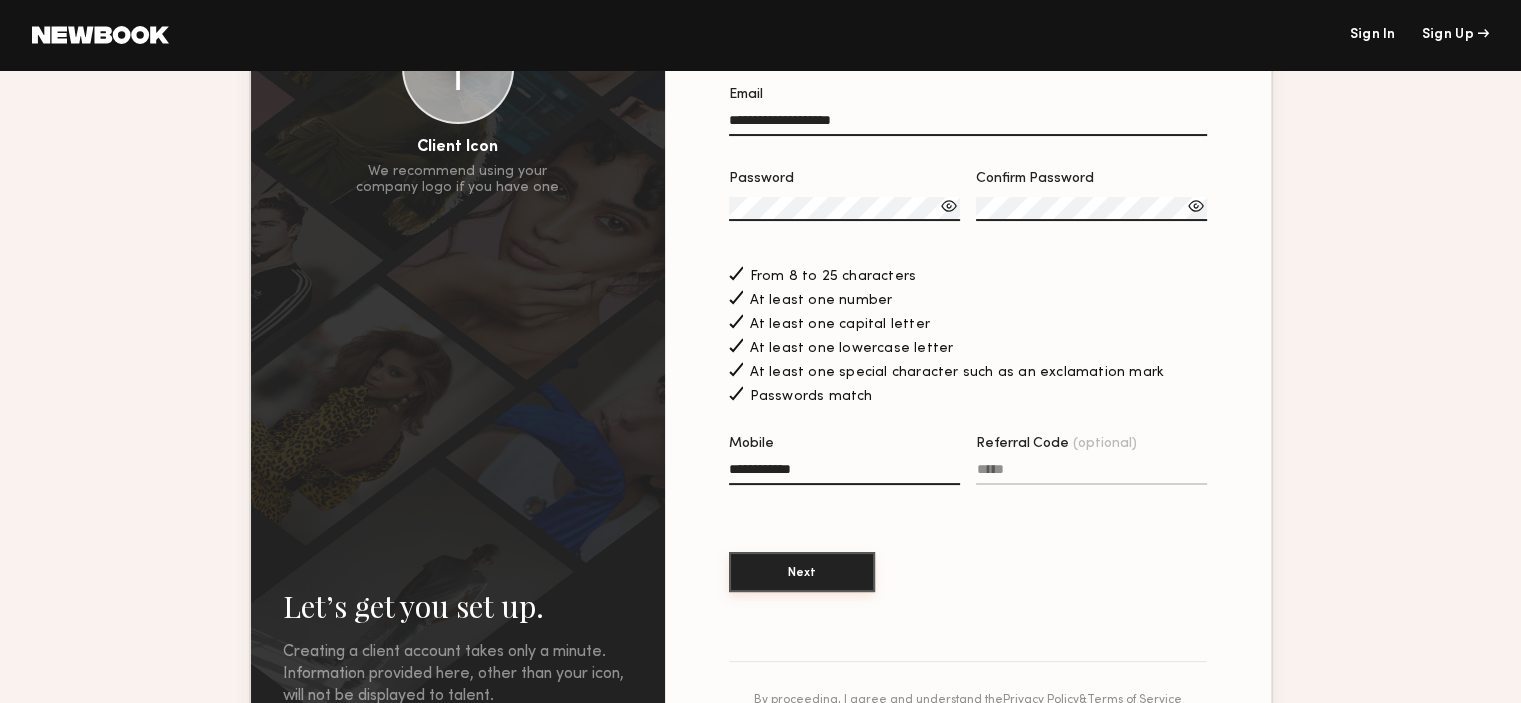 type on "**********" 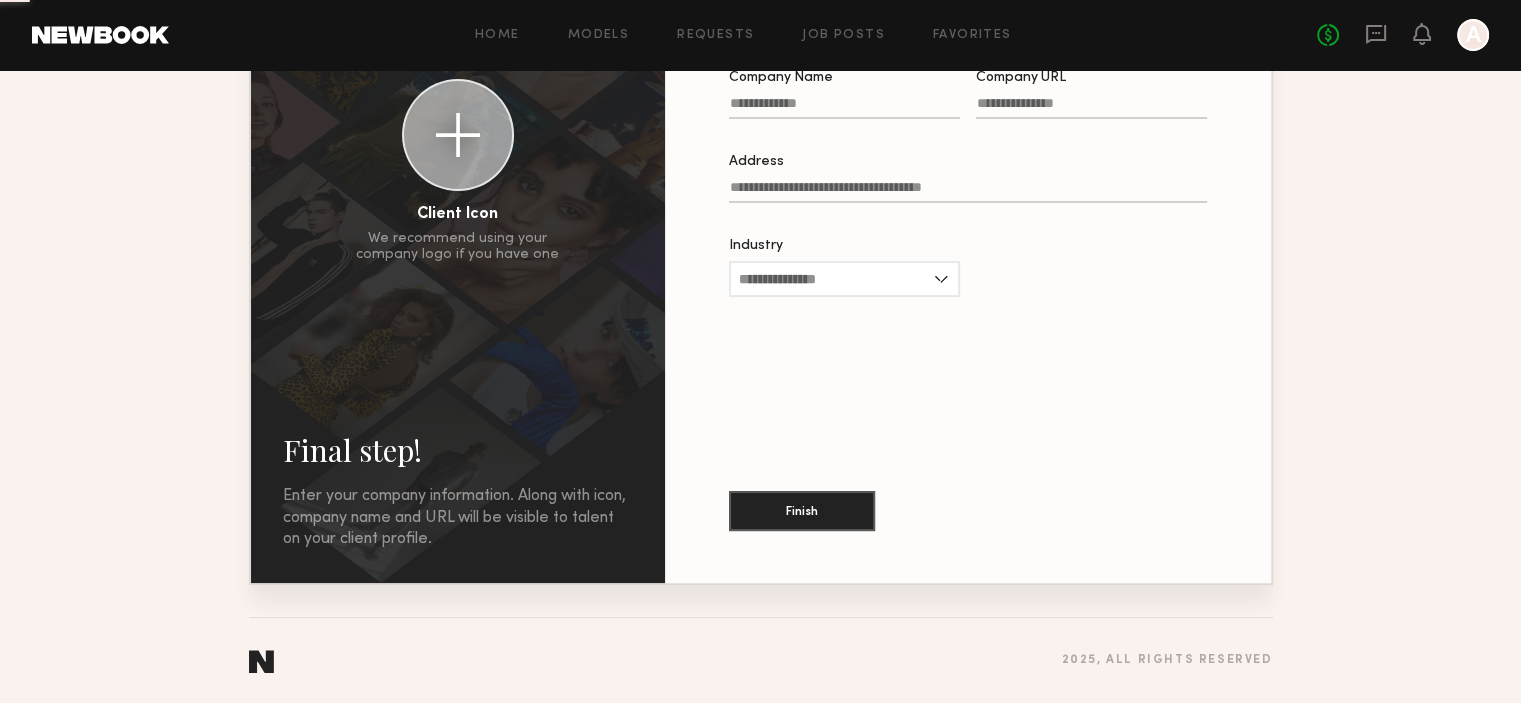 scroll, scrollTop: 0, scrollLeft: 0, axis: both 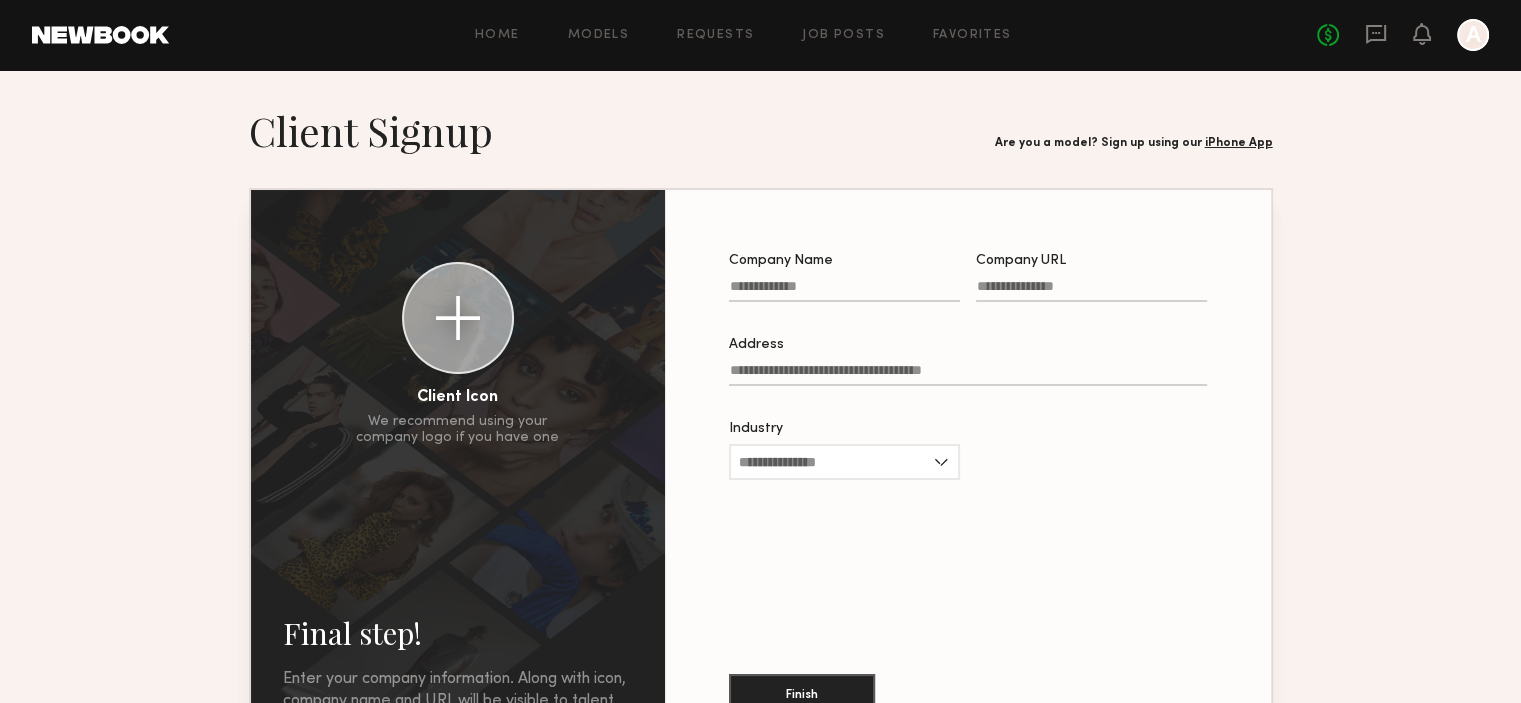 click on "Company Name" 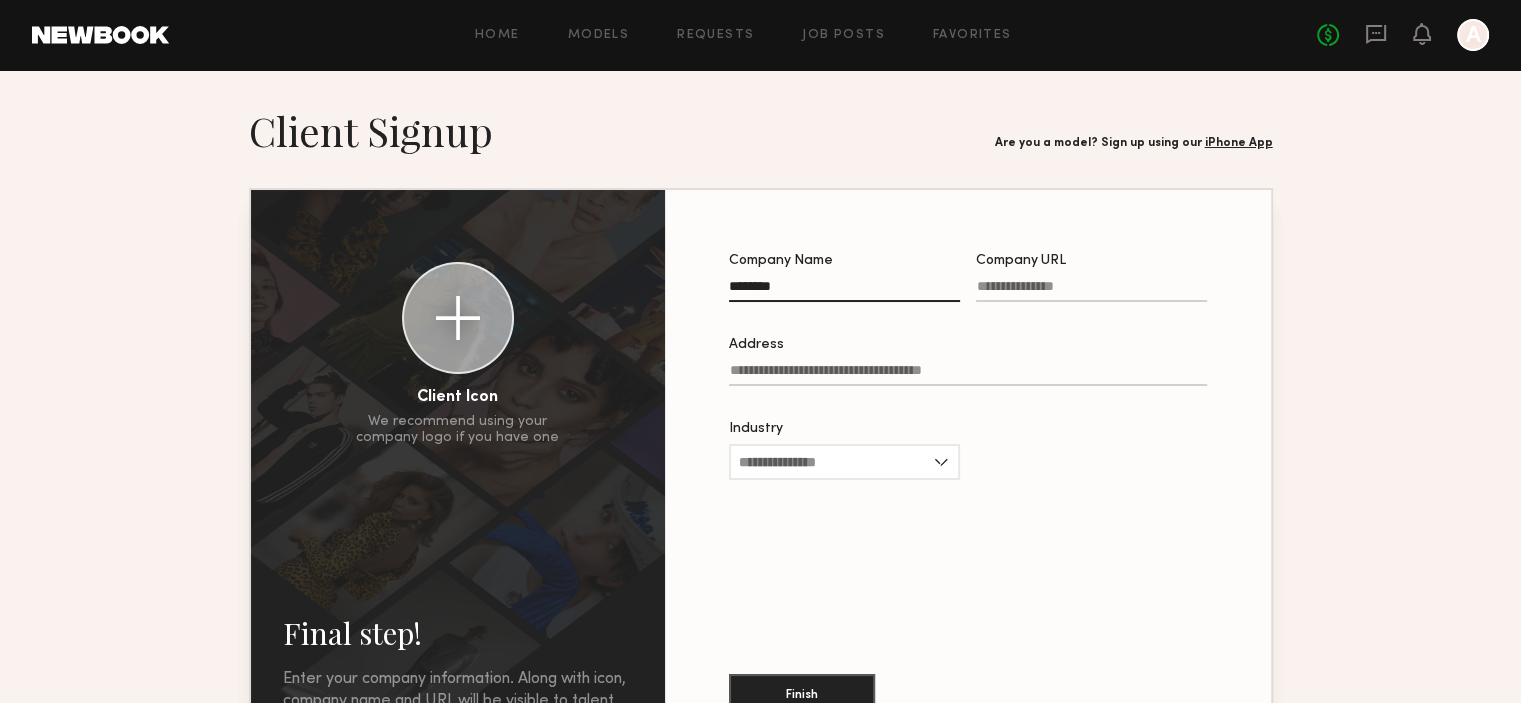 type on "********" 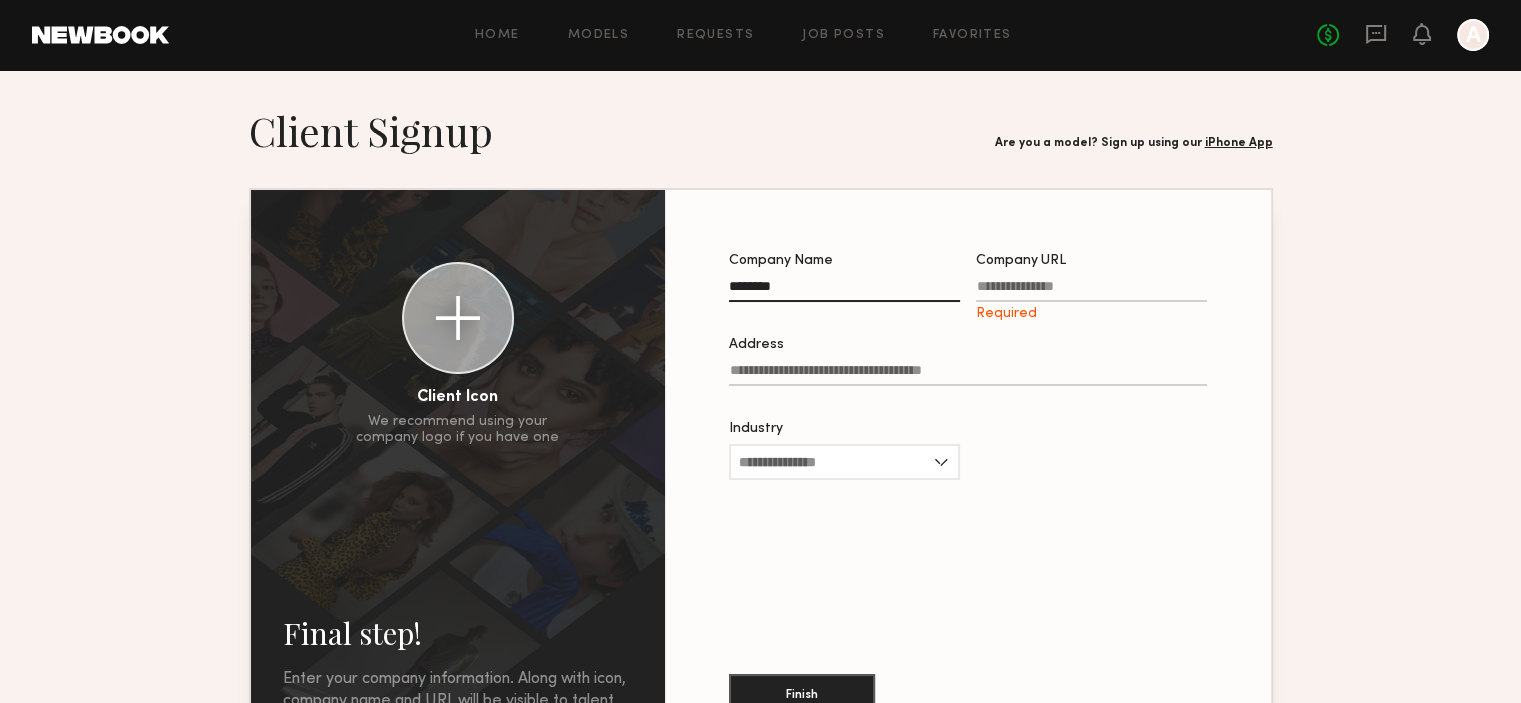 click on "Company URL Required" 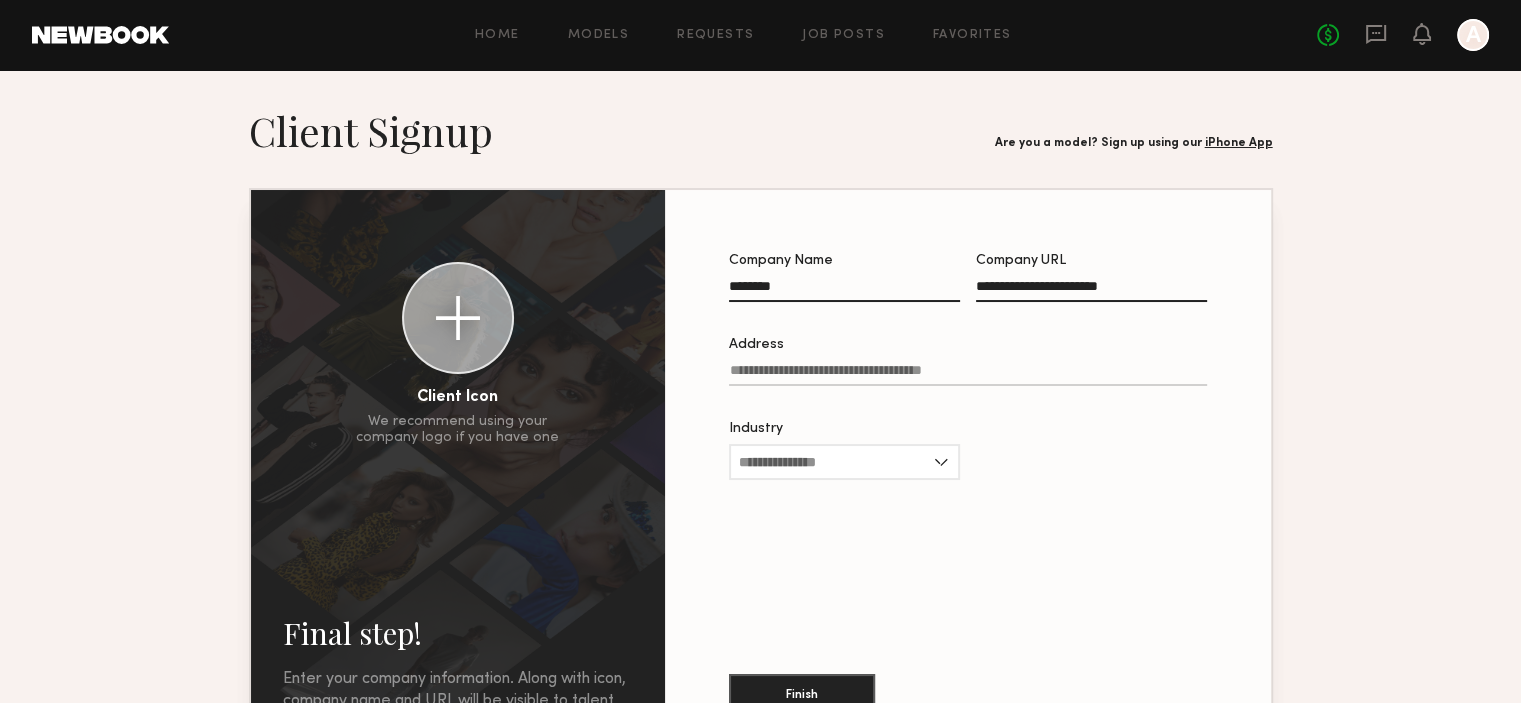 type on "**********" 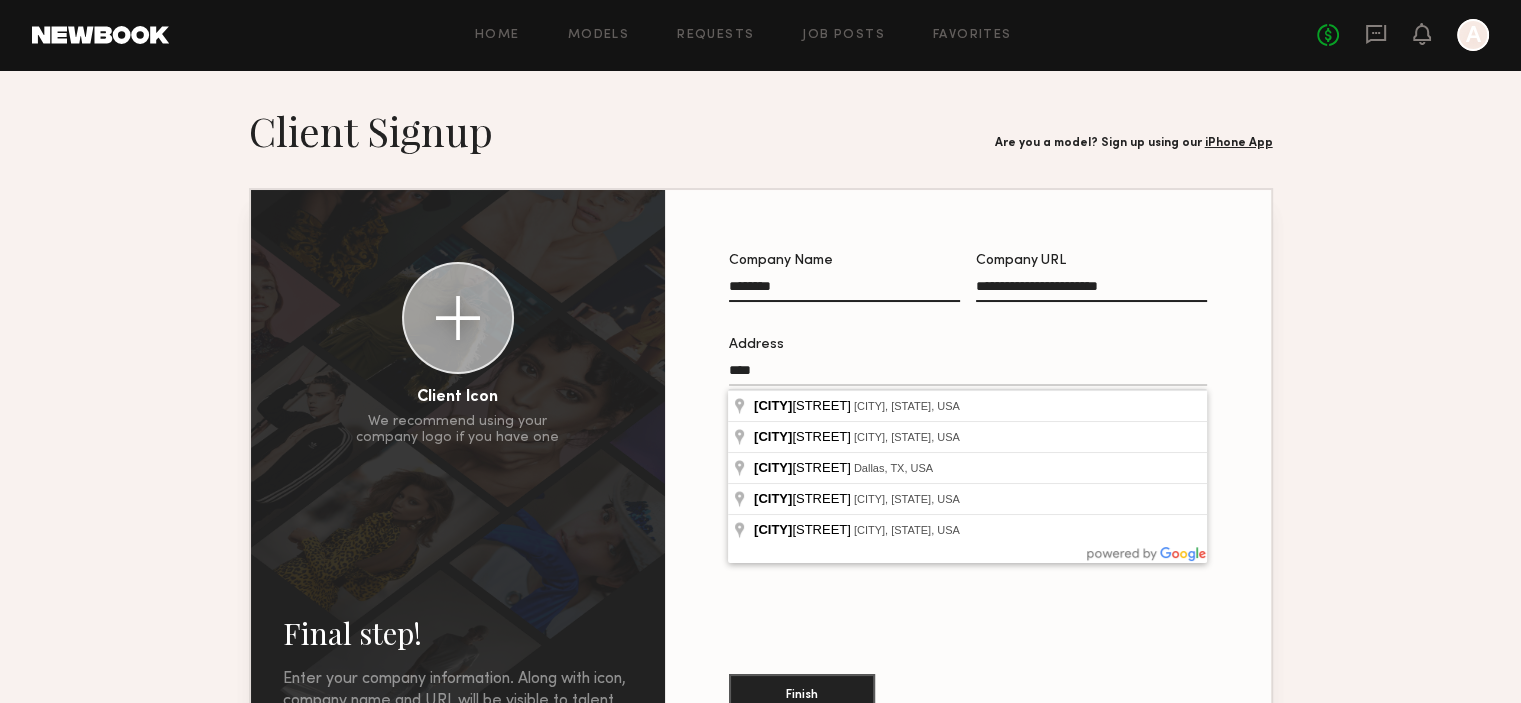 click on "****" 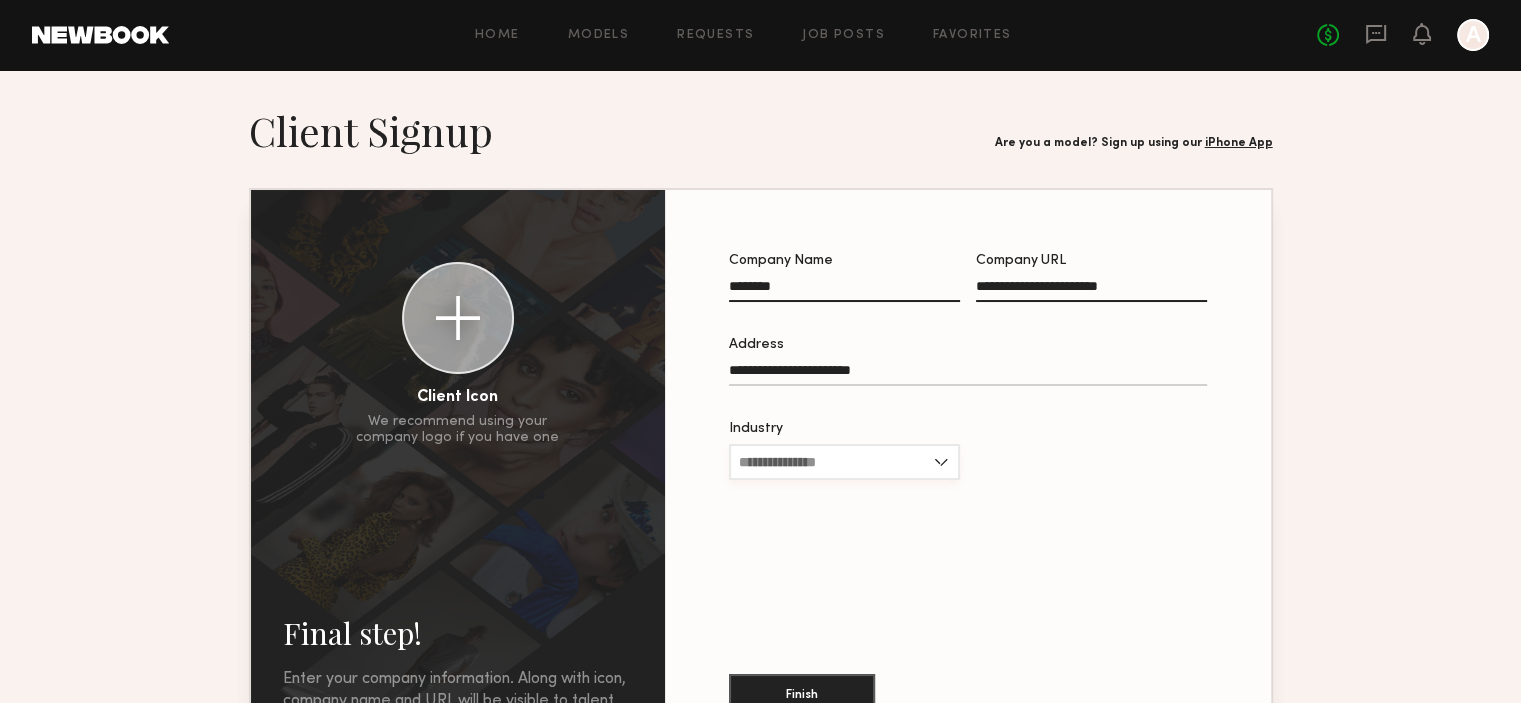 type on "**********" 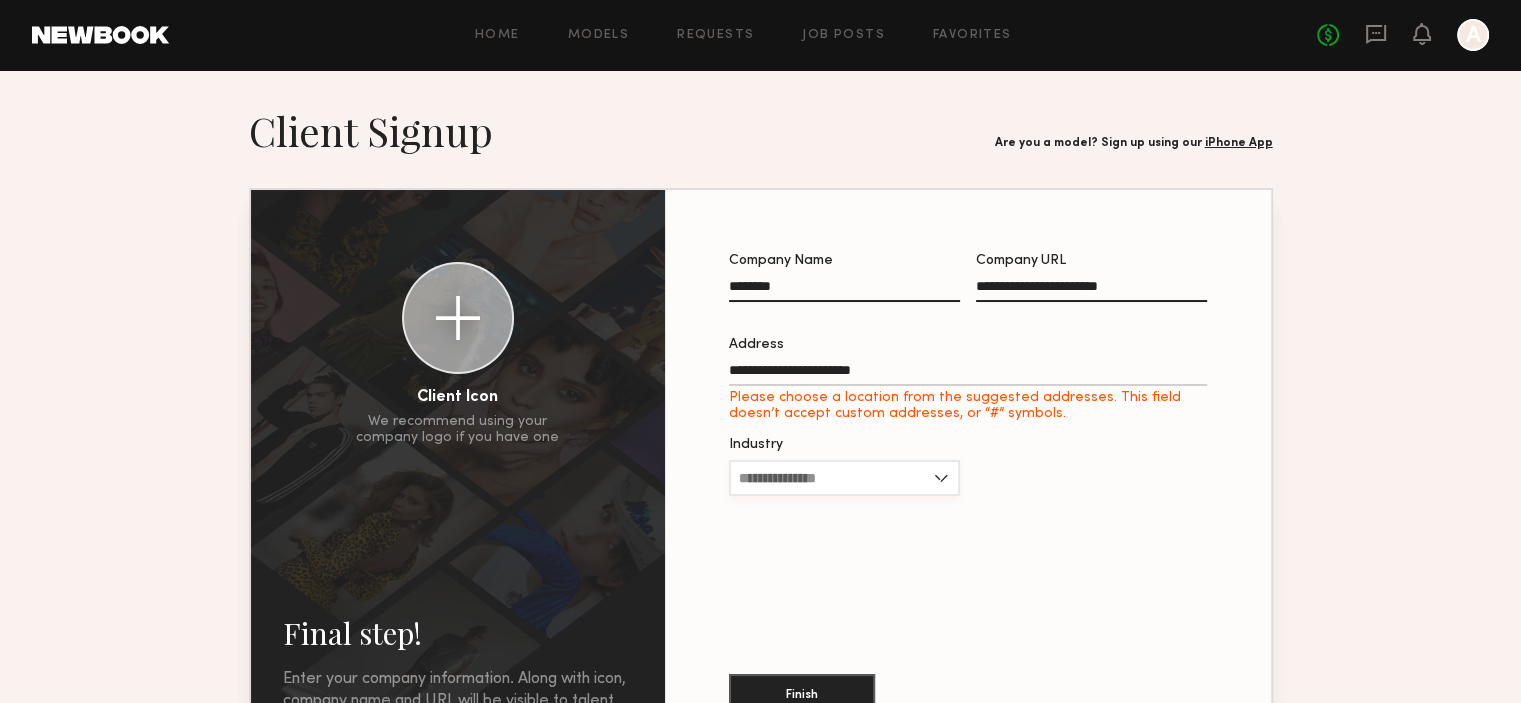 click on "Industry Advertising Apparel Cosmetics Entertainment Publishing CPG Other" 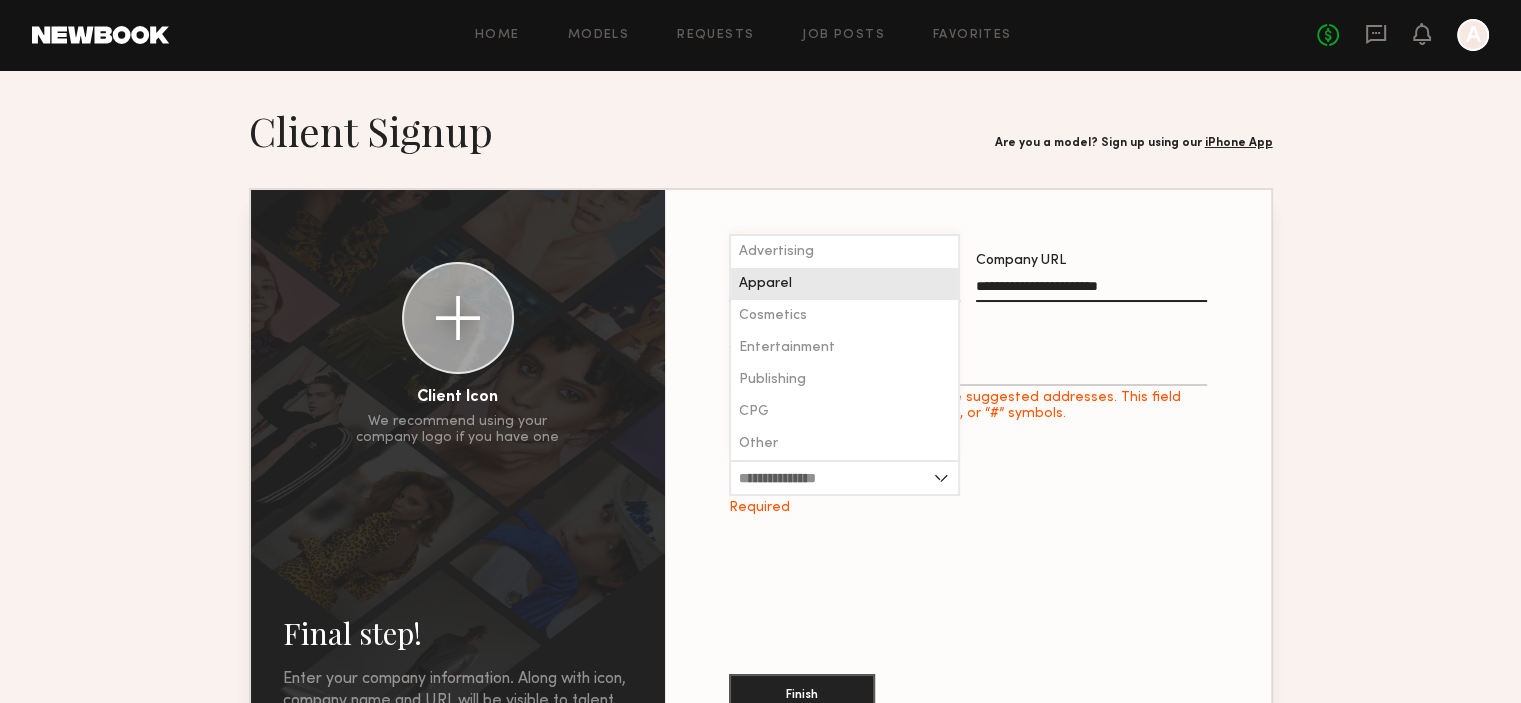 click on "Advertising" 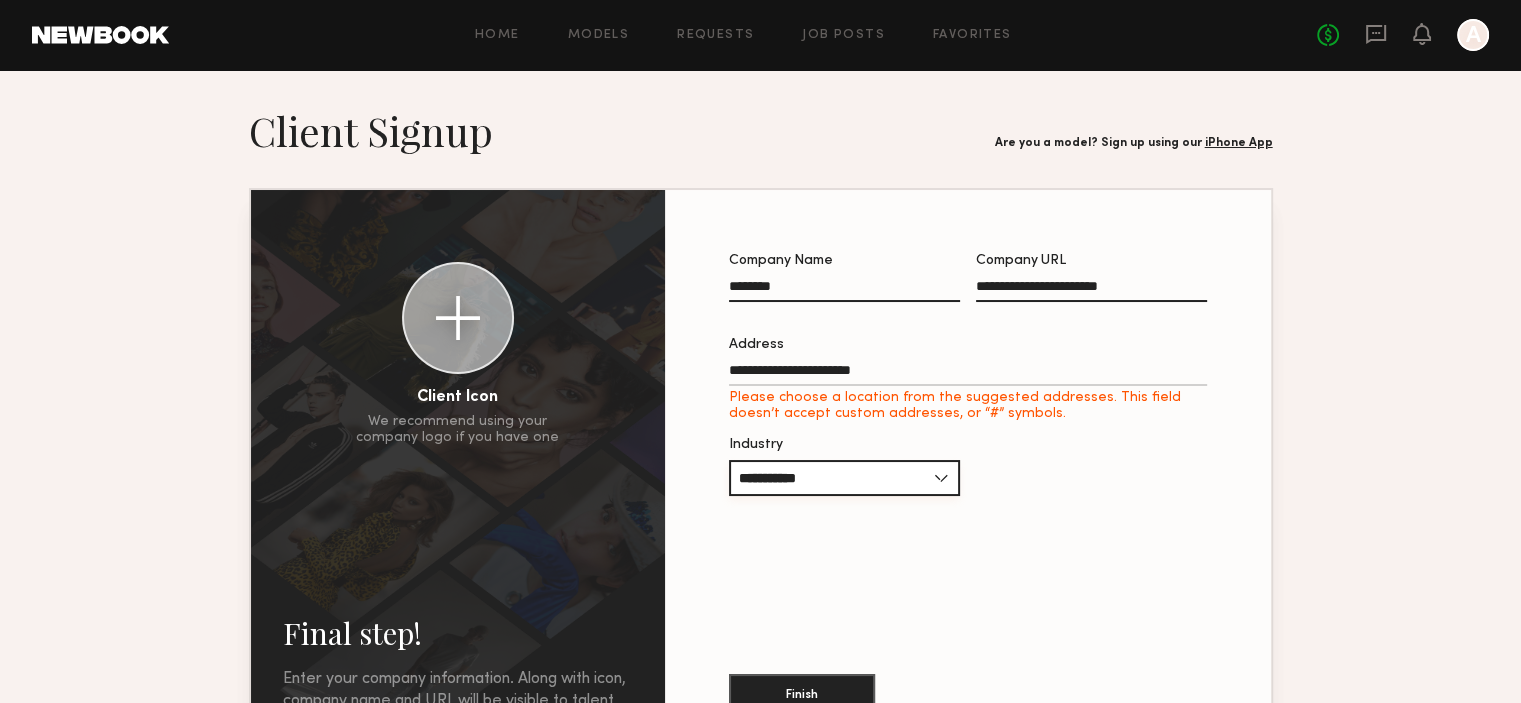 click on "**********" at bounding box center (844, 478) 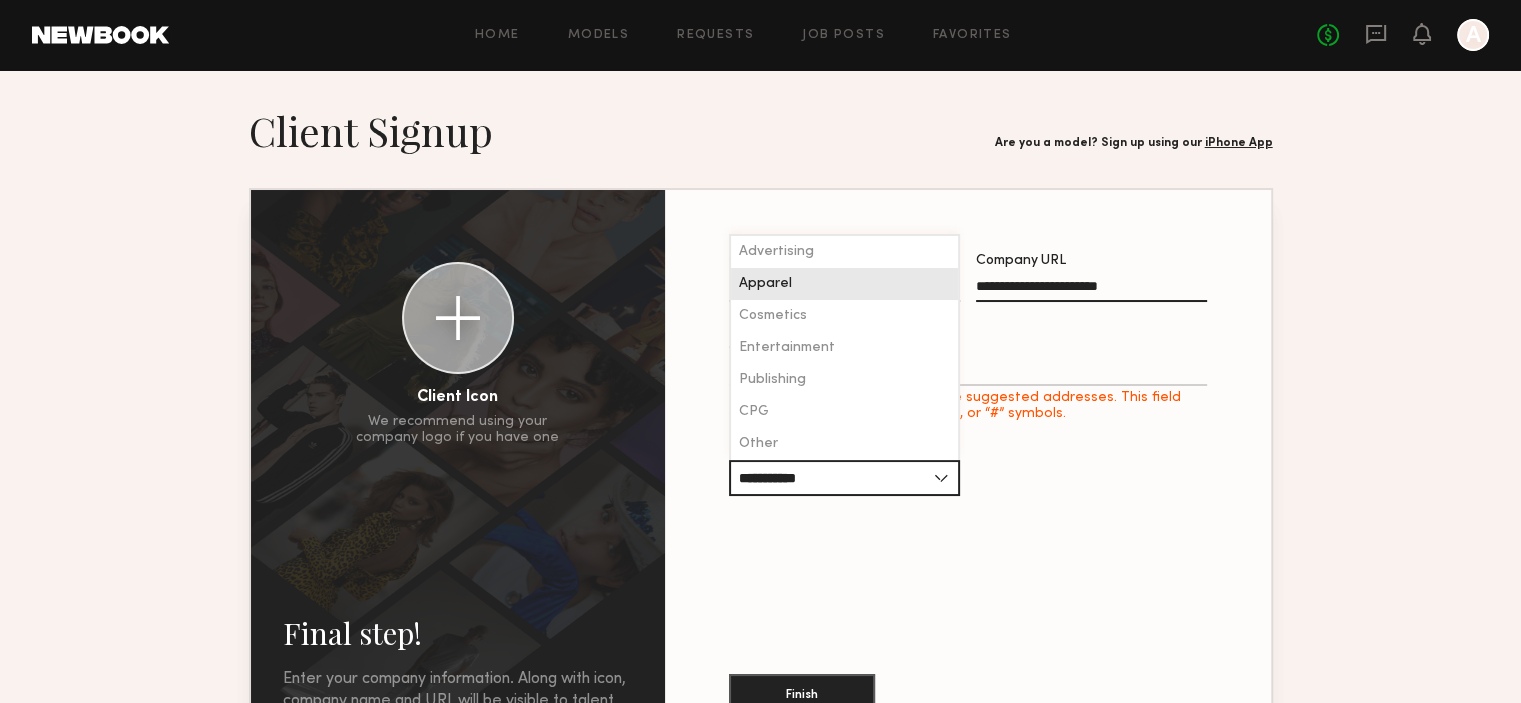 click on "Apparel" 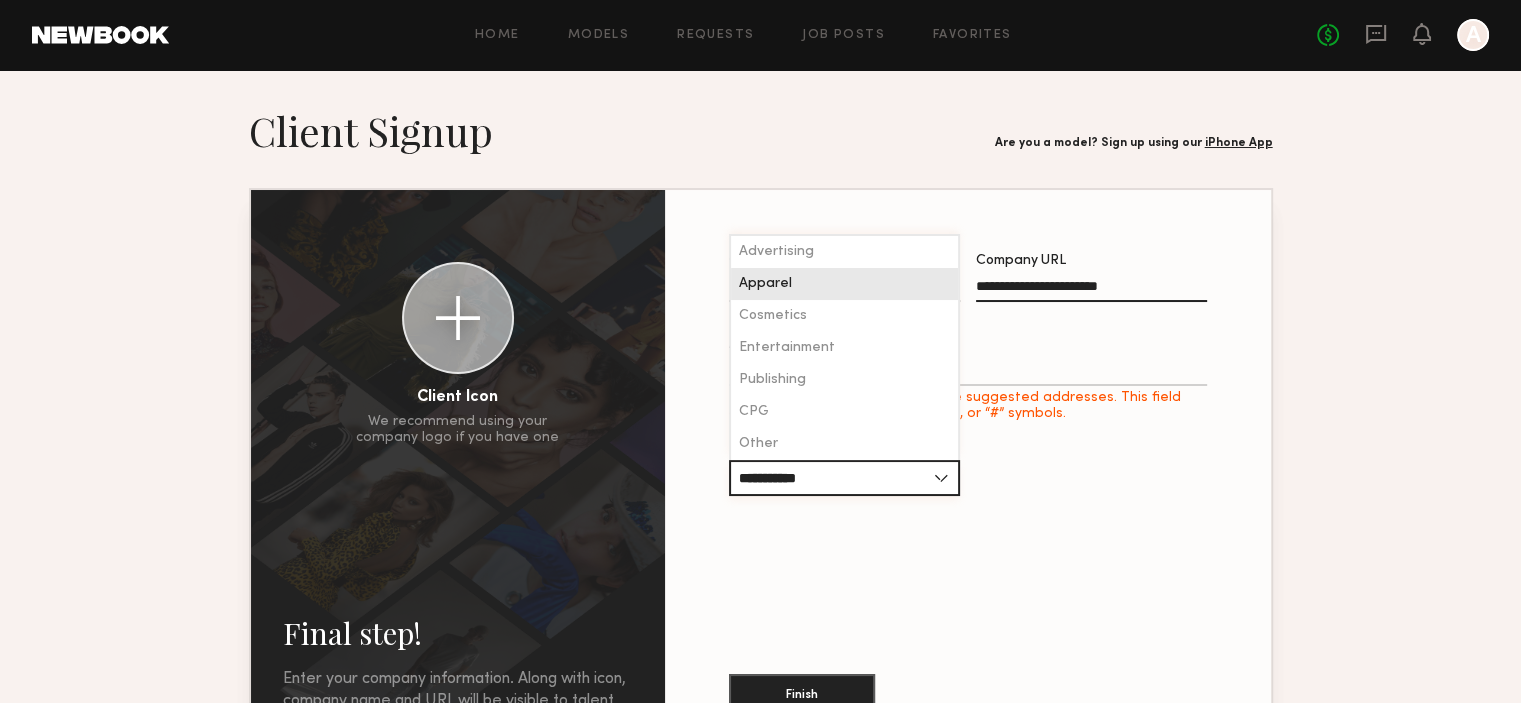 type on "*******" 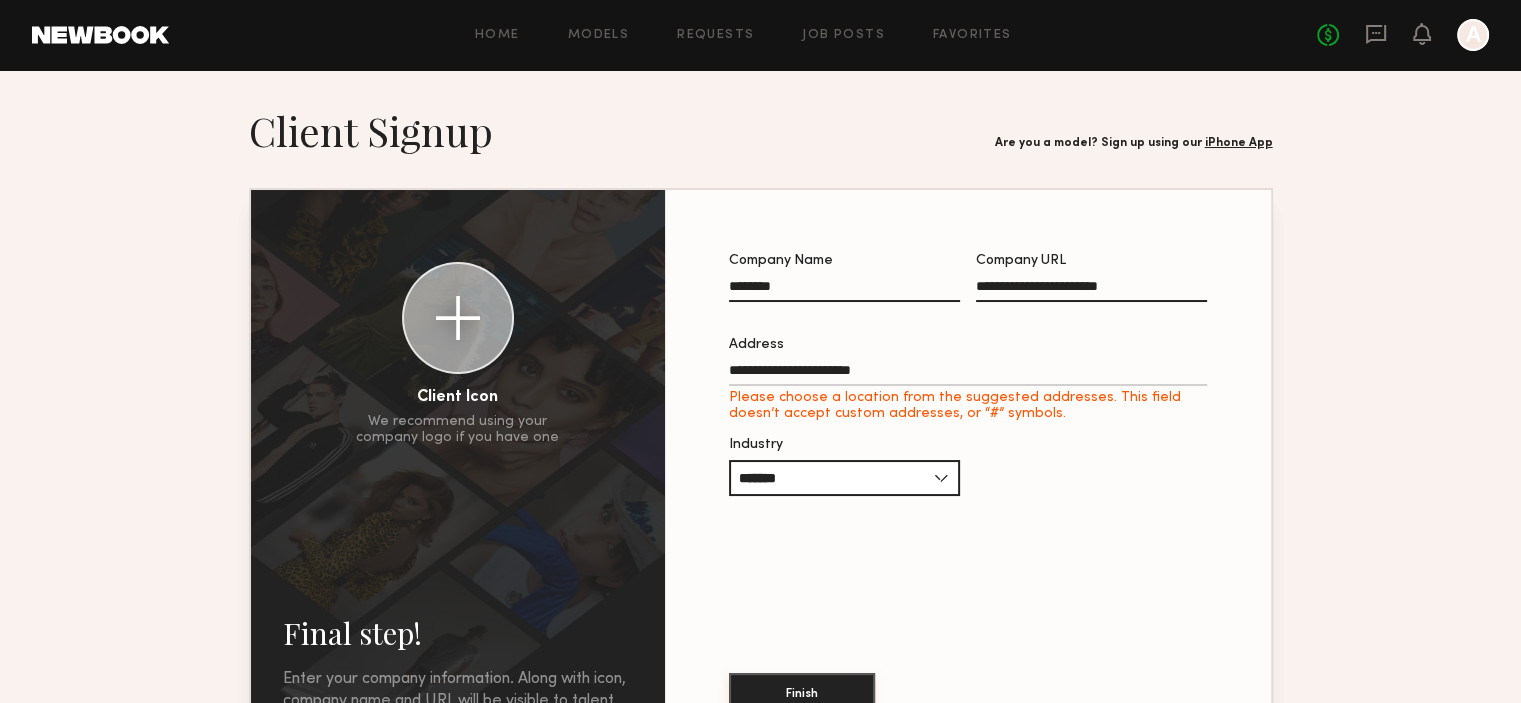 drag, startPoint x: 799, startPoint y: 678, endPoint x: 792, endPoint y: 692, distance: 15.652476 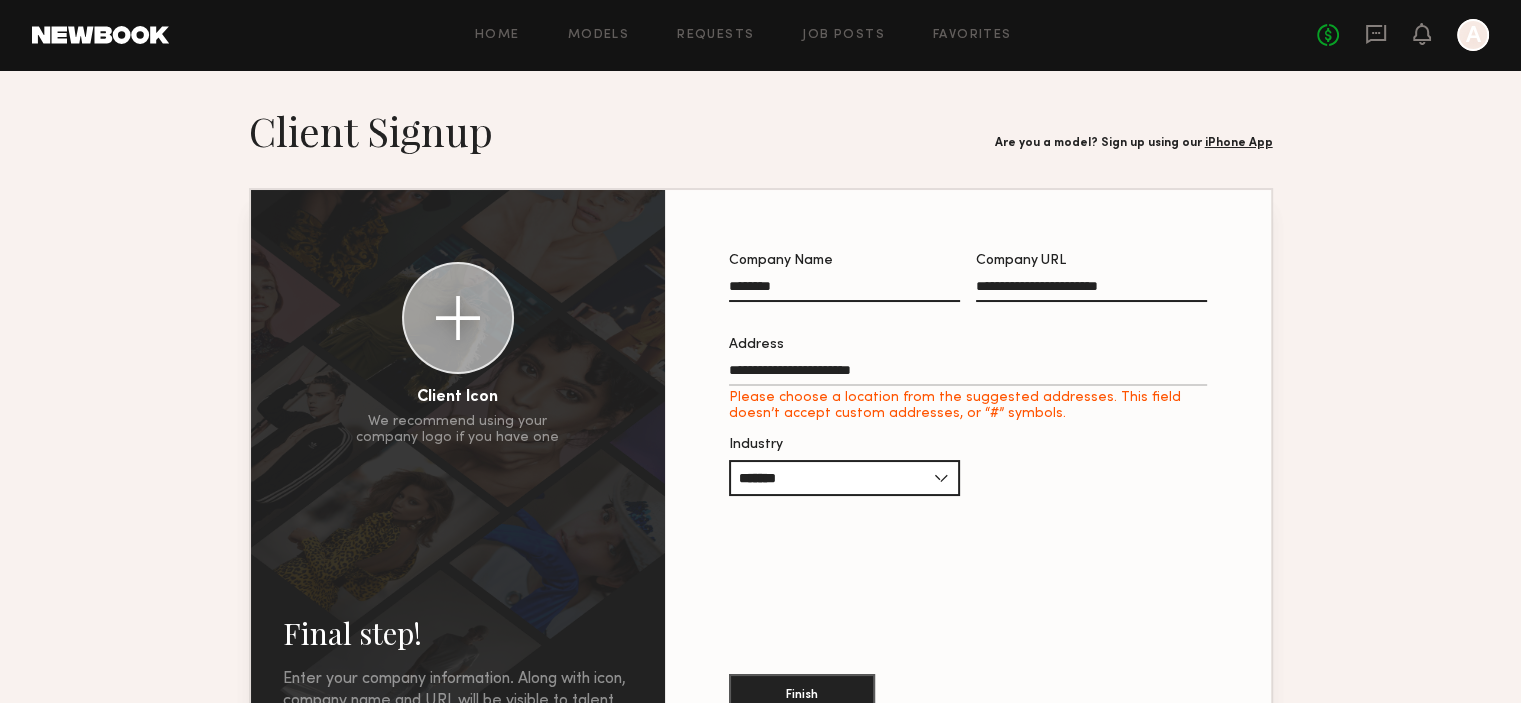 drag, startPoint x: 792, startPoint y: 692, endPoint x: 672, endPoint y: 617, distance: 141.50972 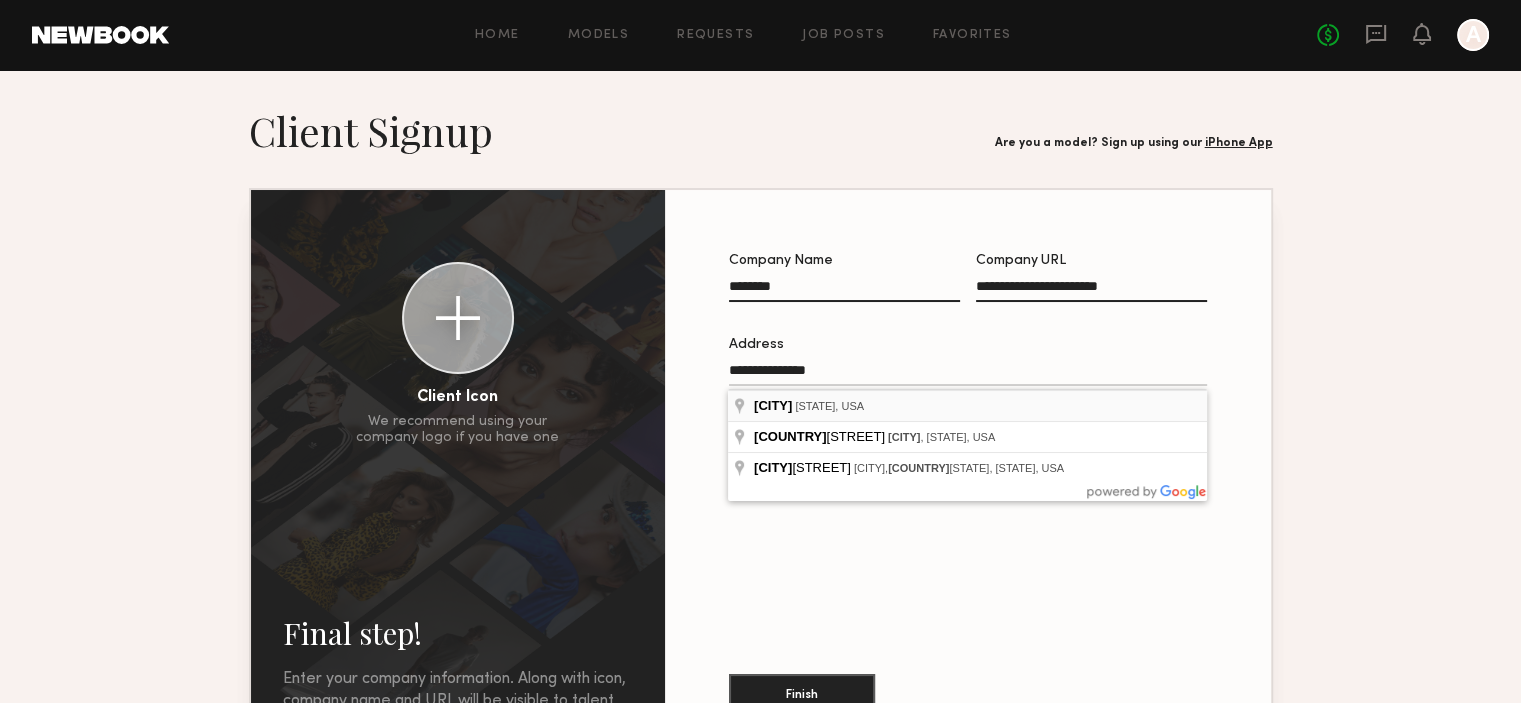 type on "**********" 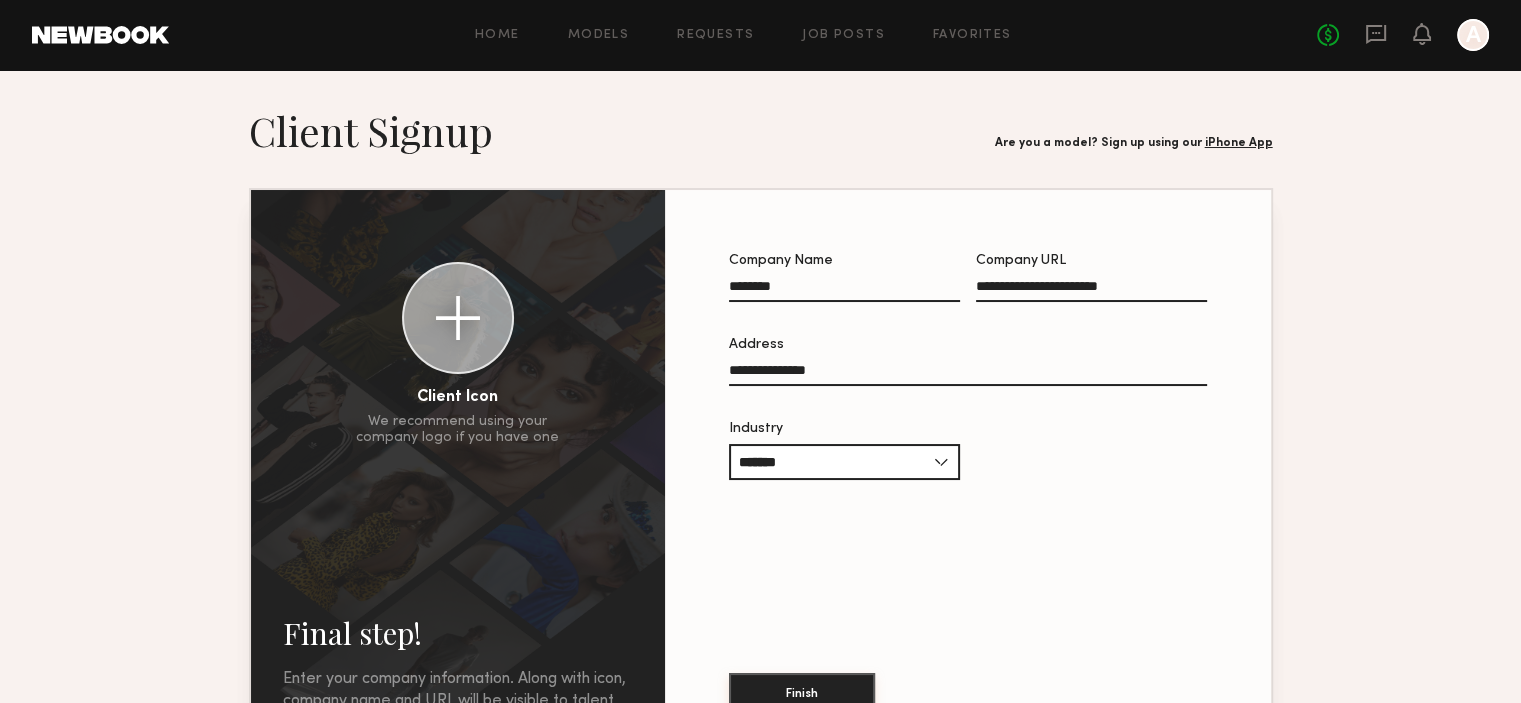 click on "Finish" 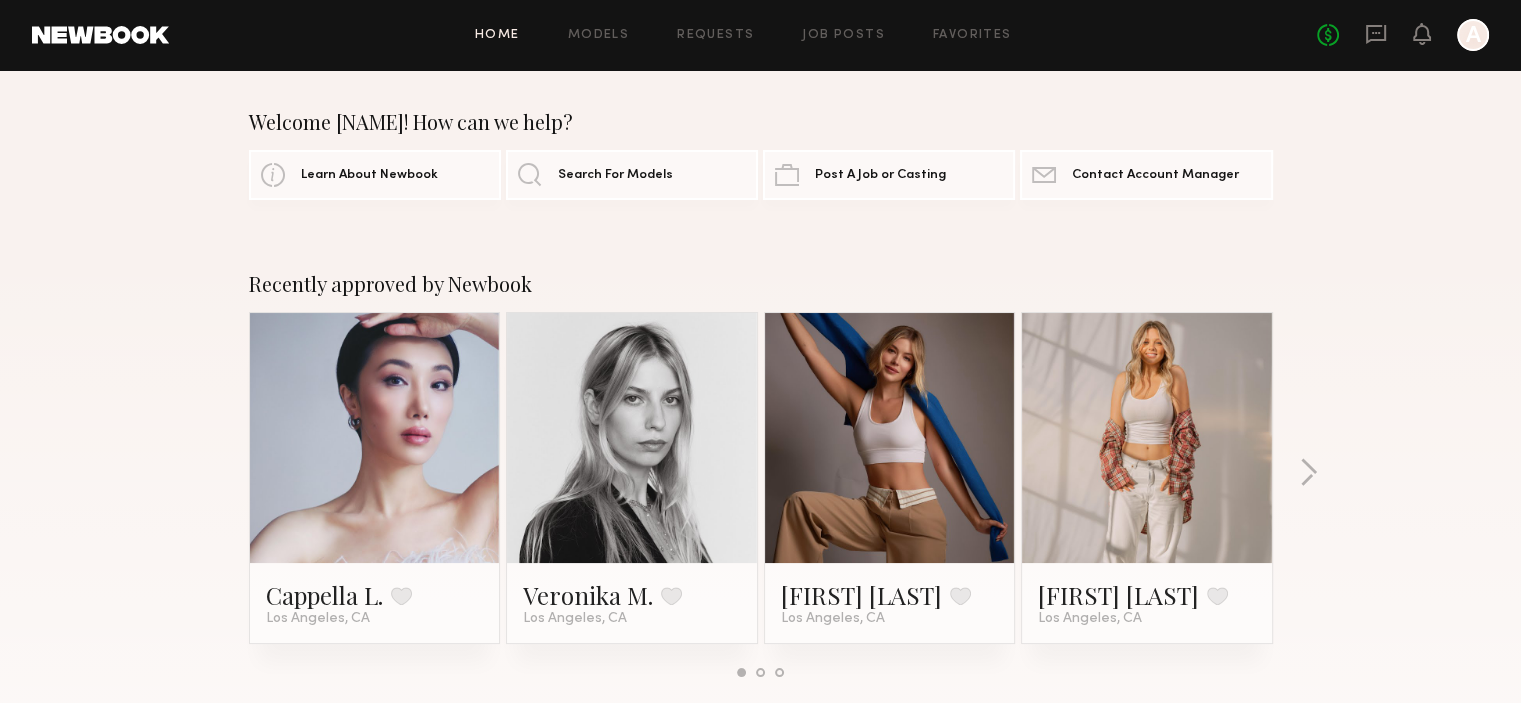 scroll, scrollTop: 615, scrollLeft: 0, axis: vertical 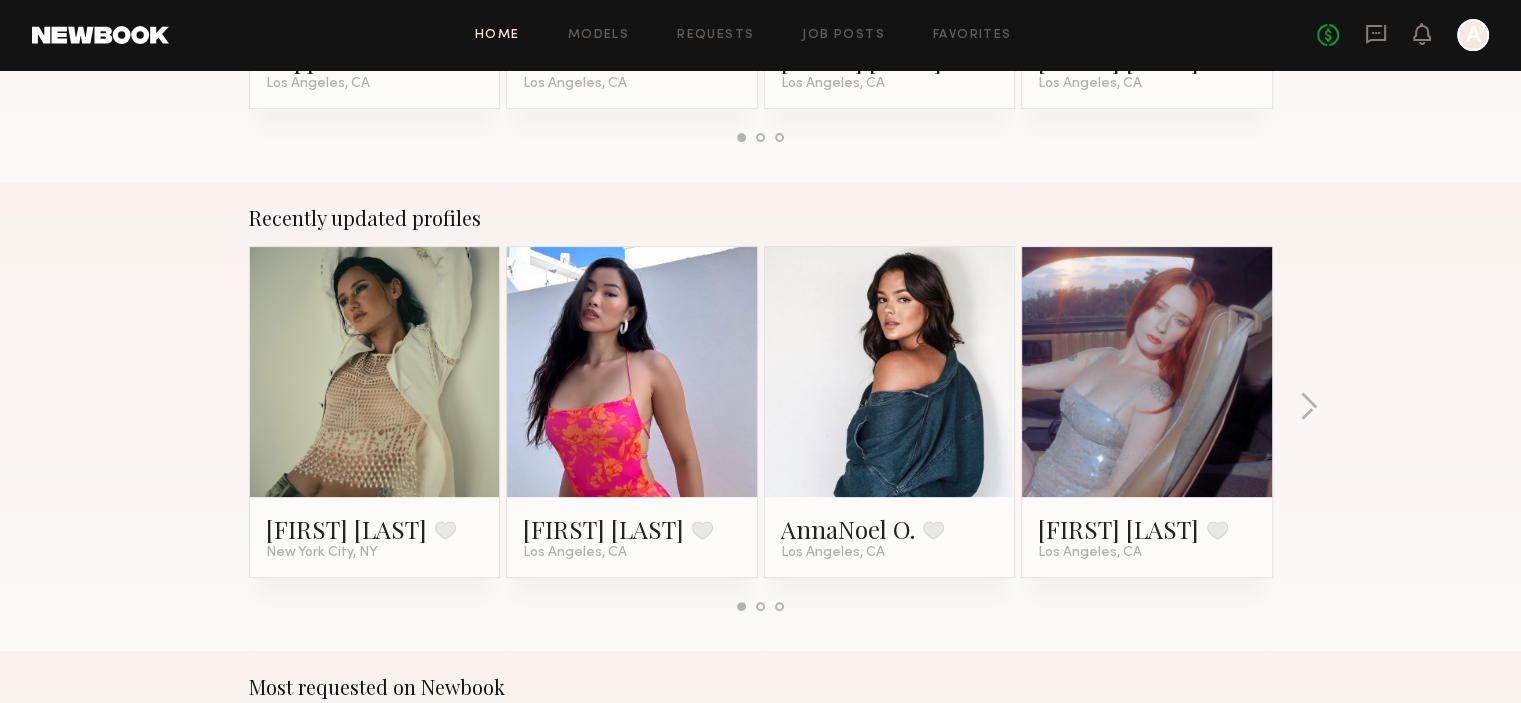 click 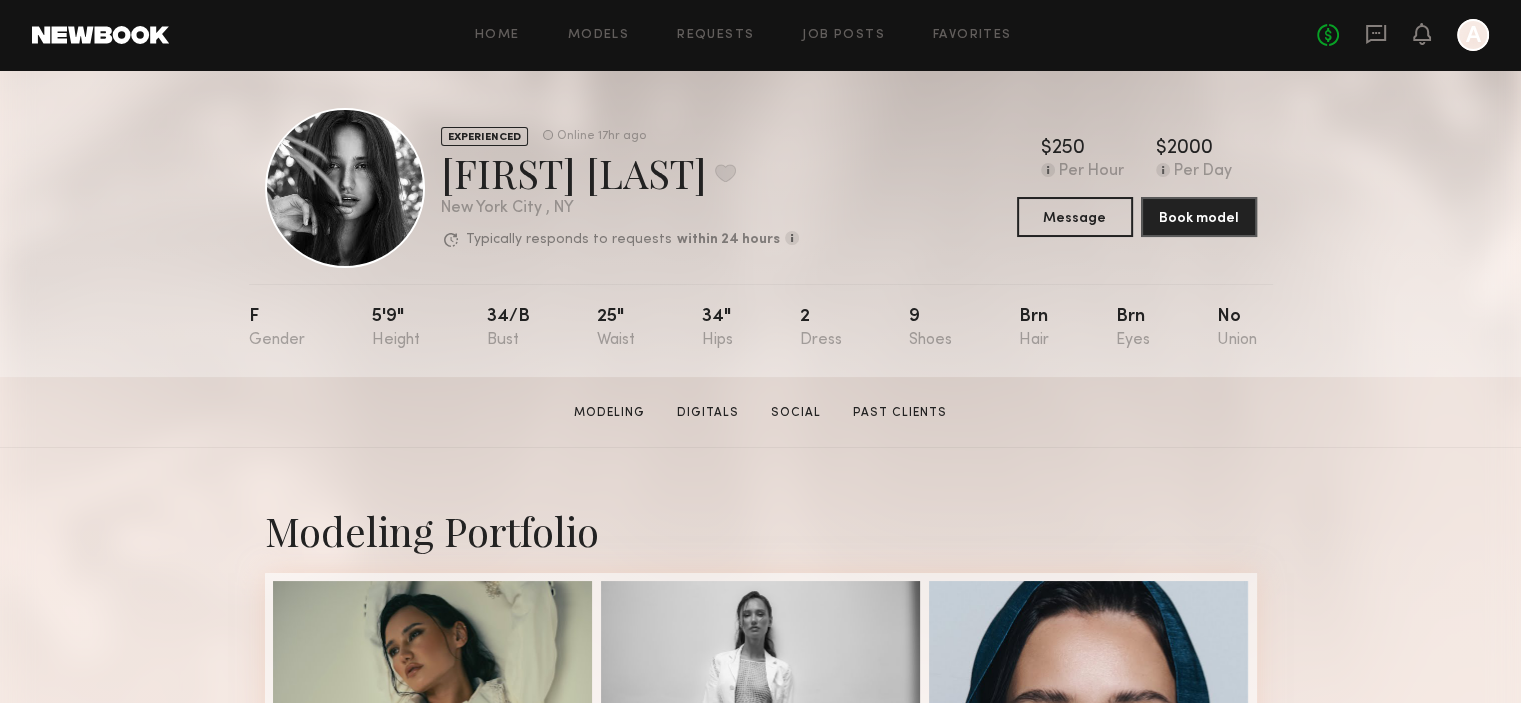 scroll, scrollTop: 0, scrollLeft: 0, axis: both 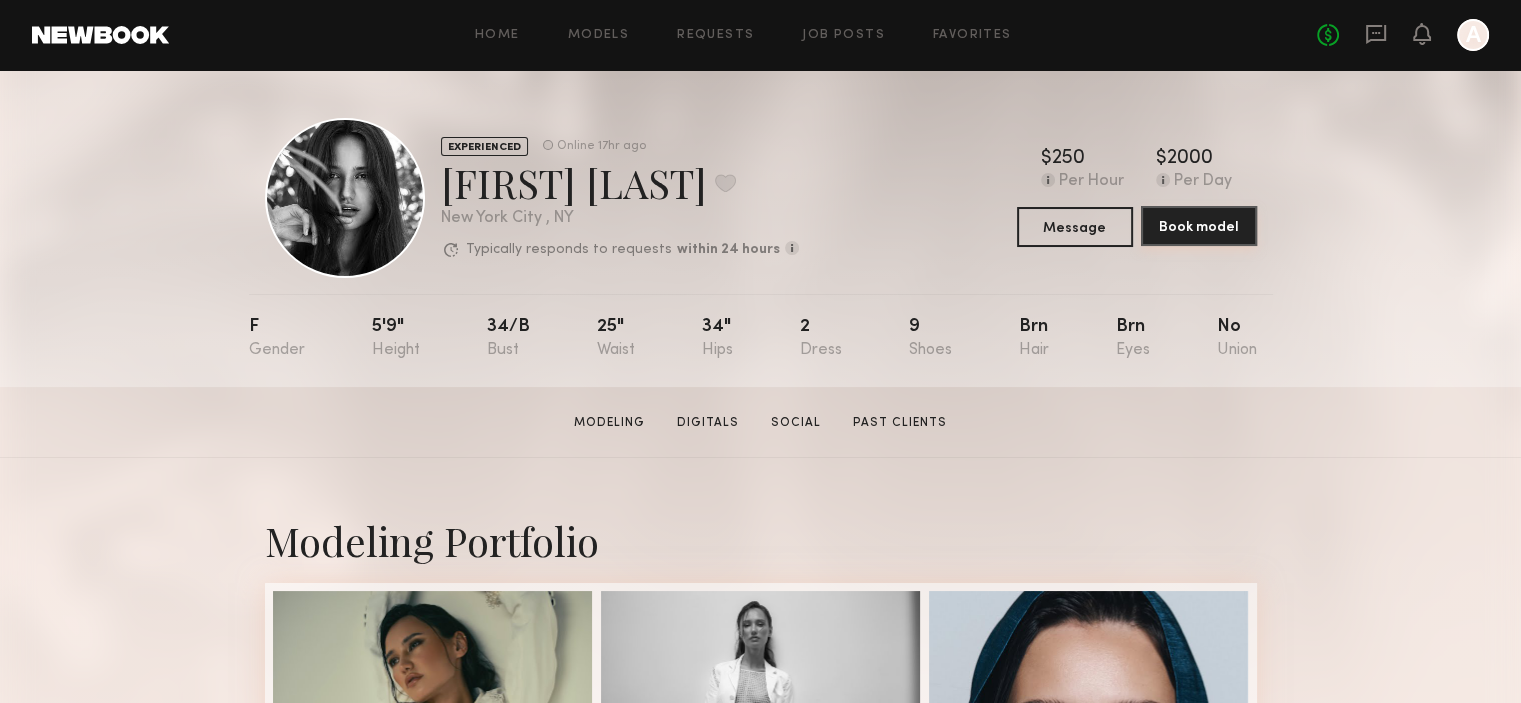 click on "Book model" 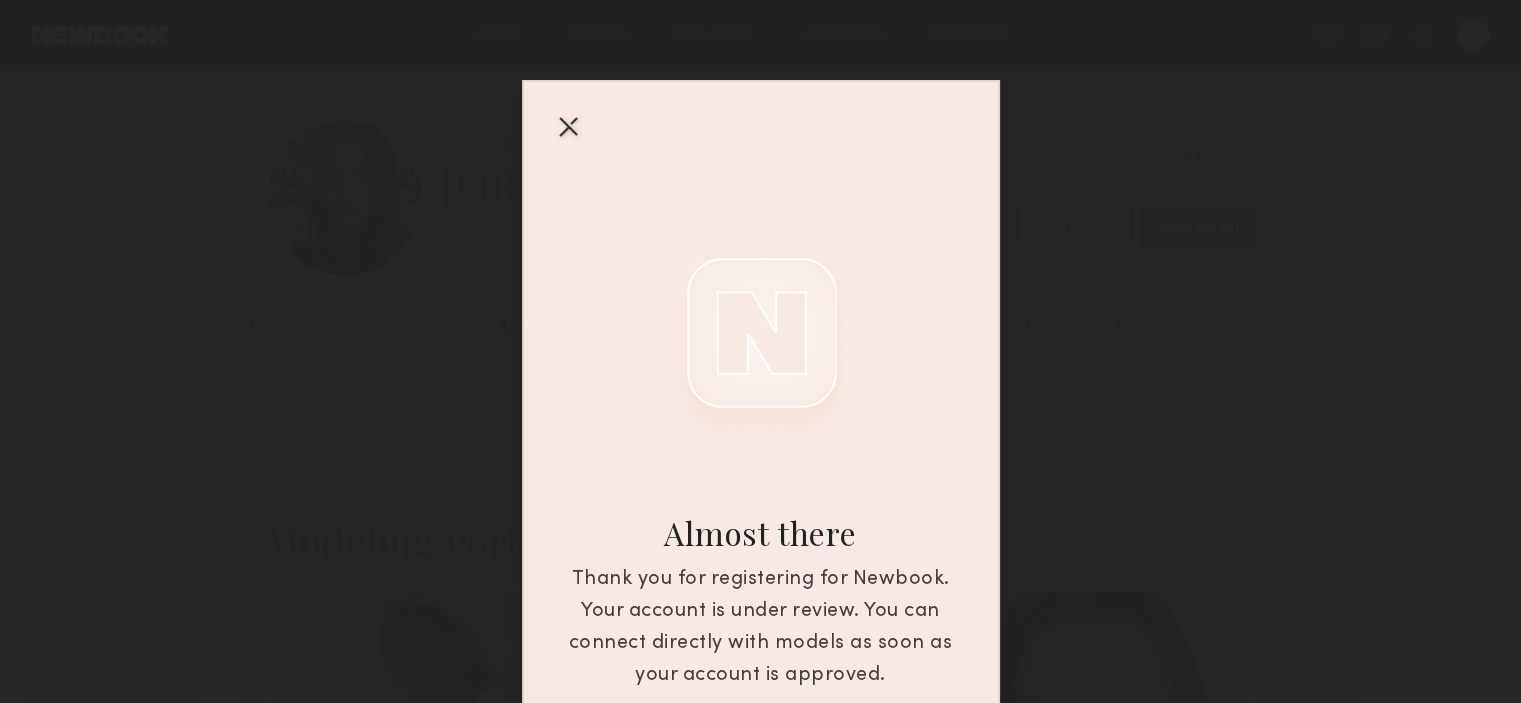 click at bounding box center [568, 126] 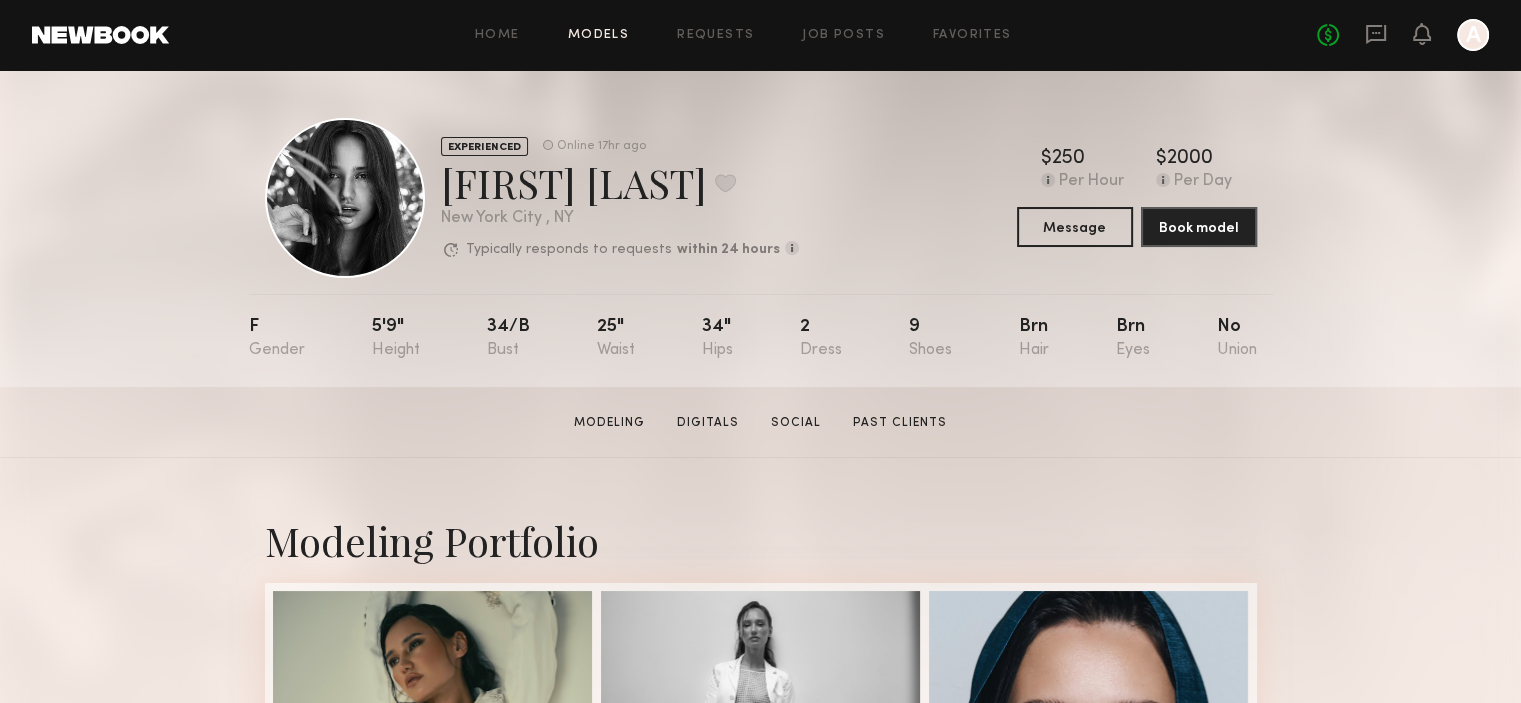 click on "Models" 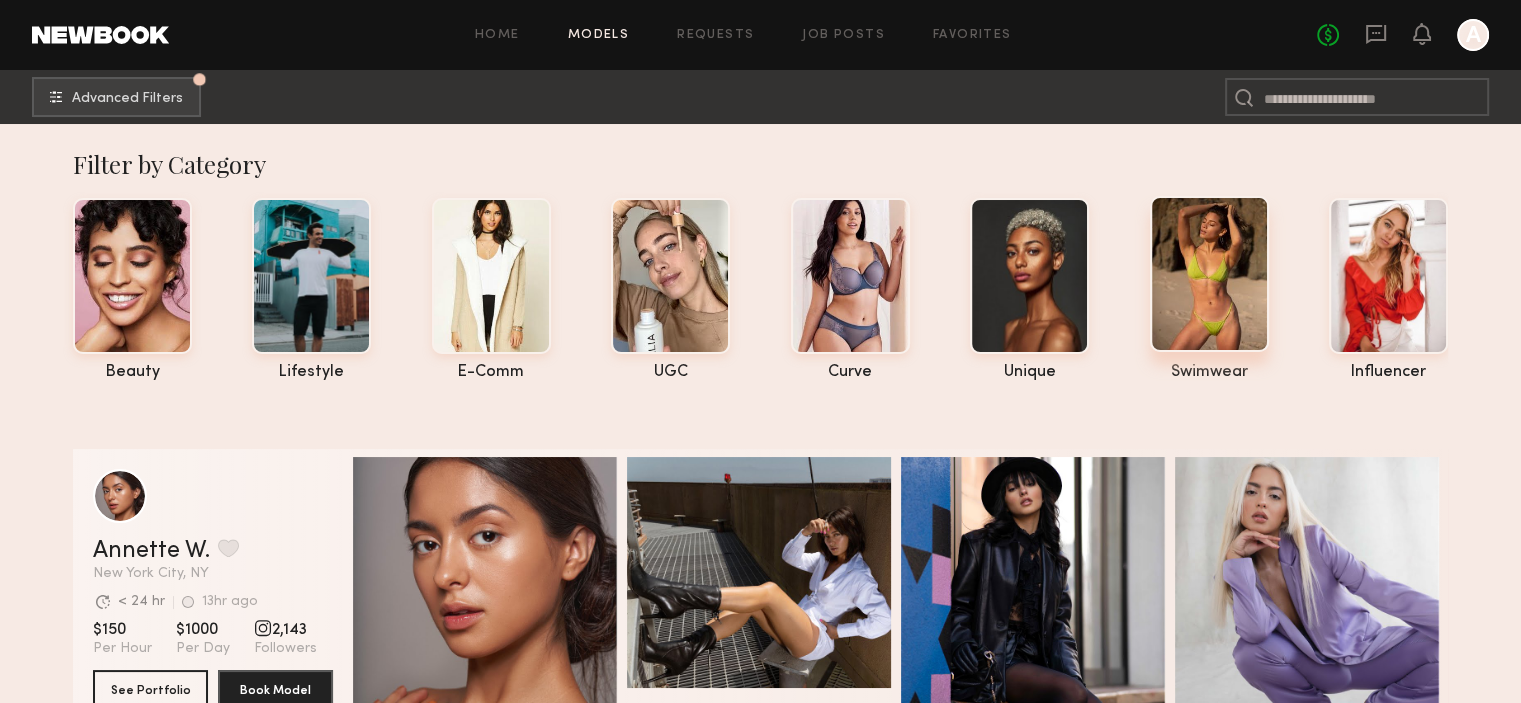 click 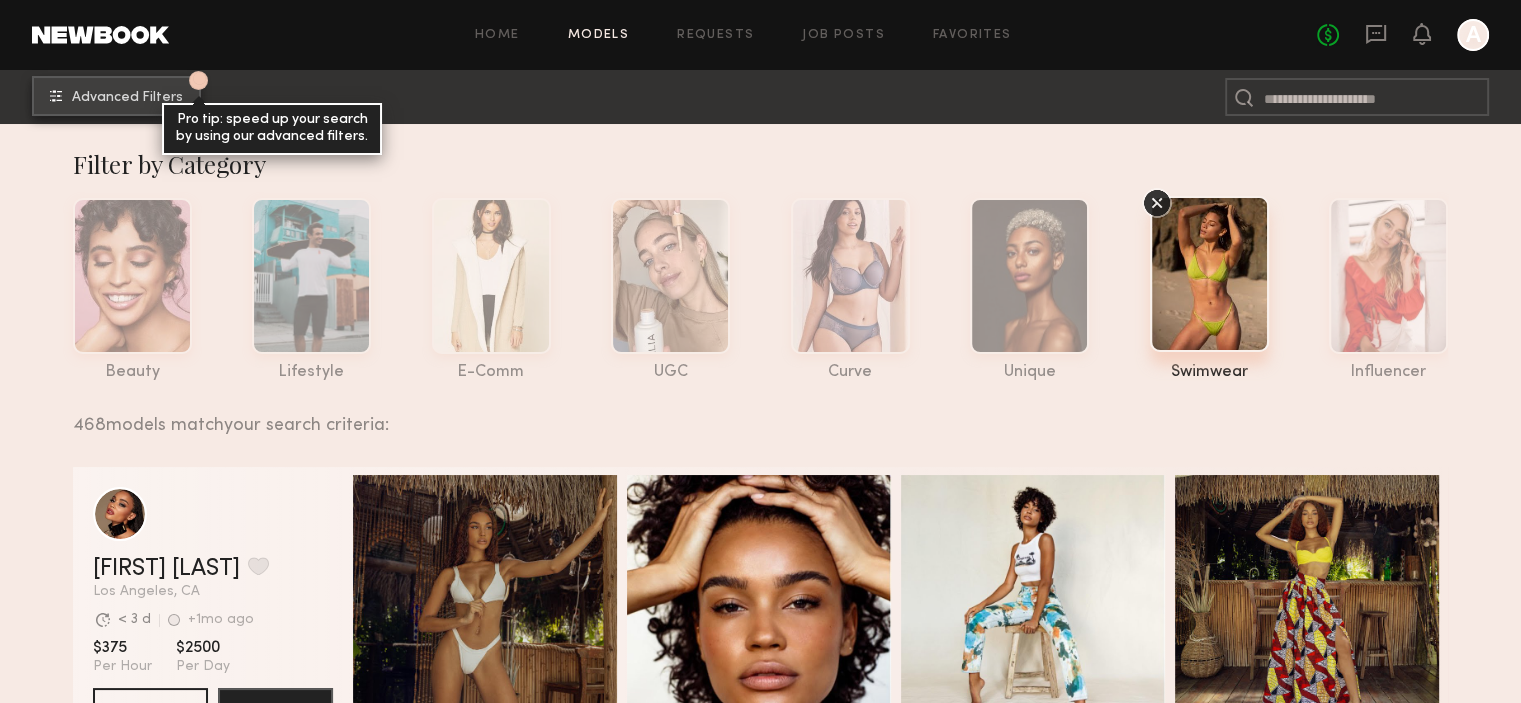 click 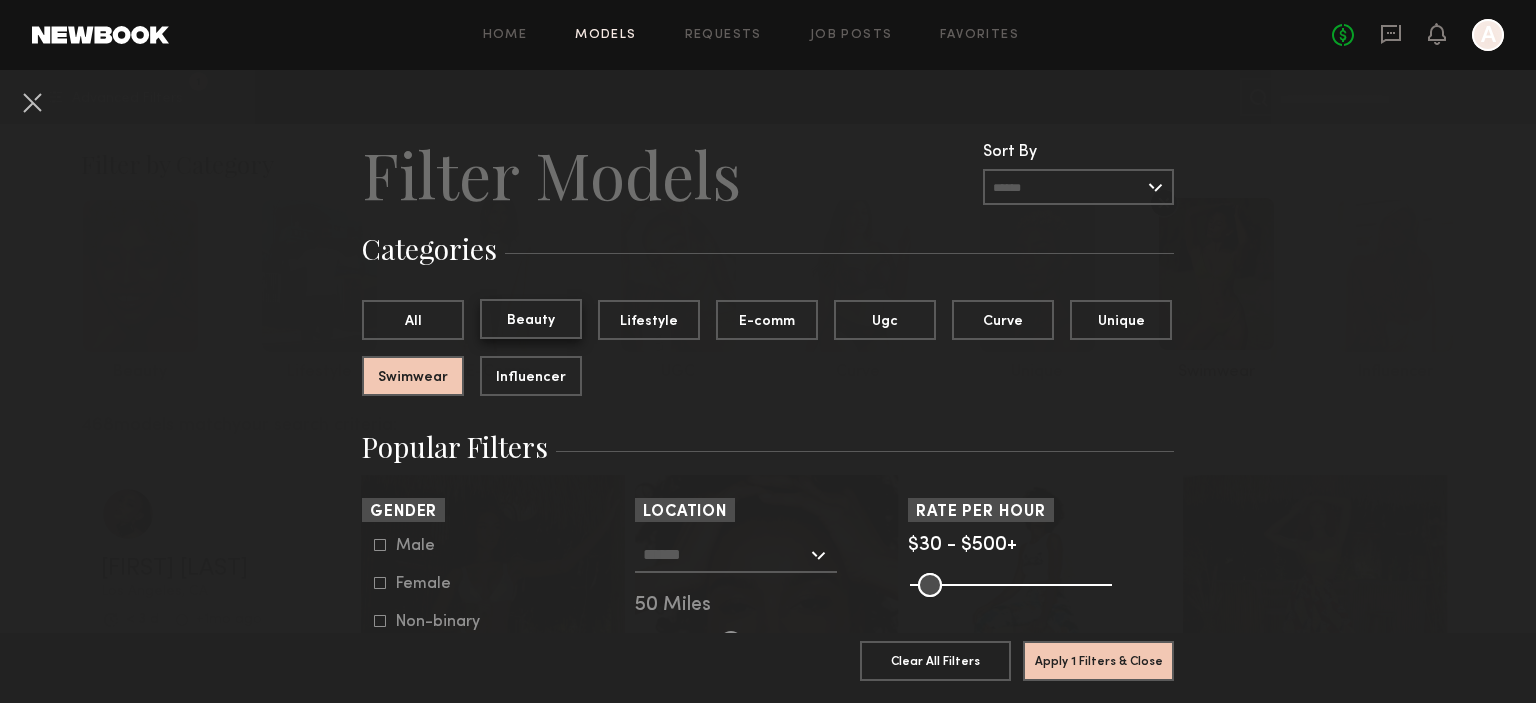 click on "Beauty" 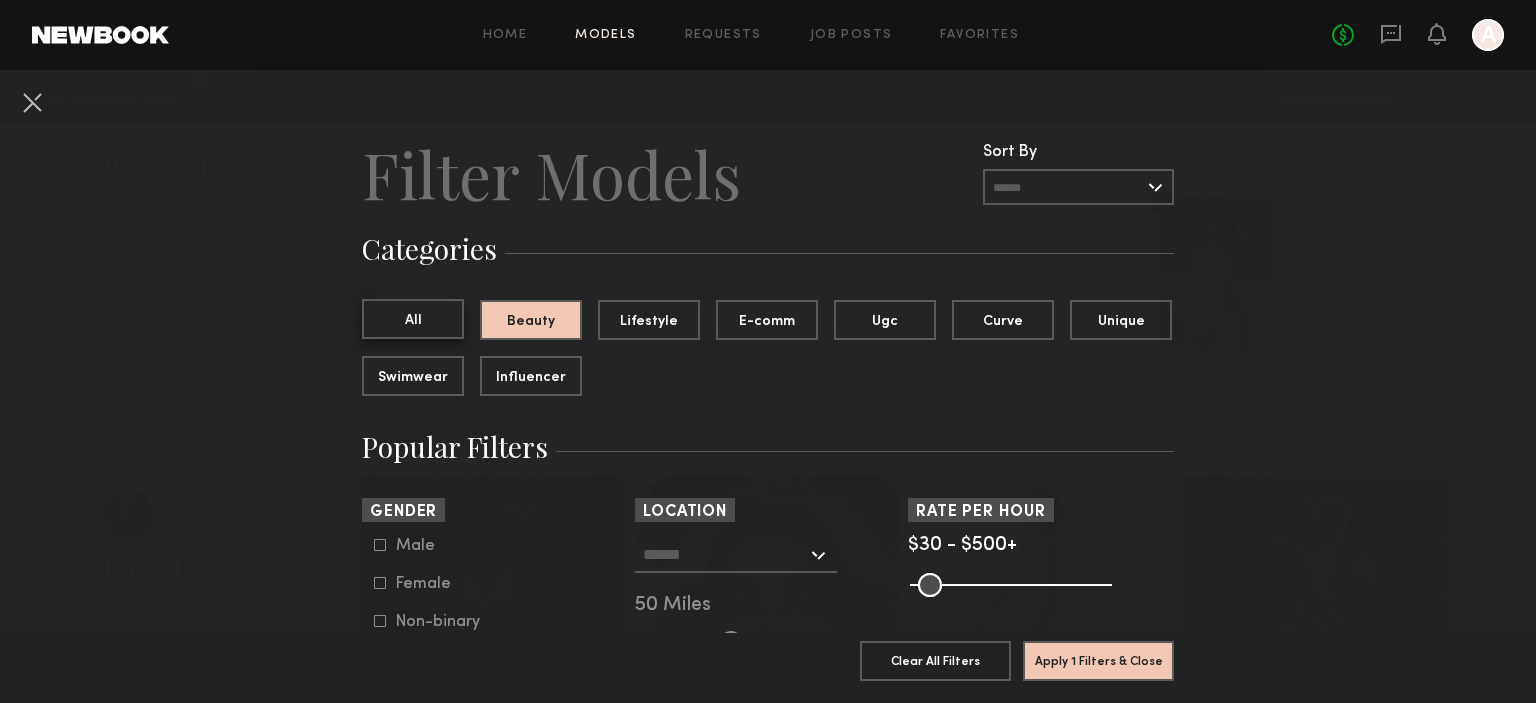 click on "All" 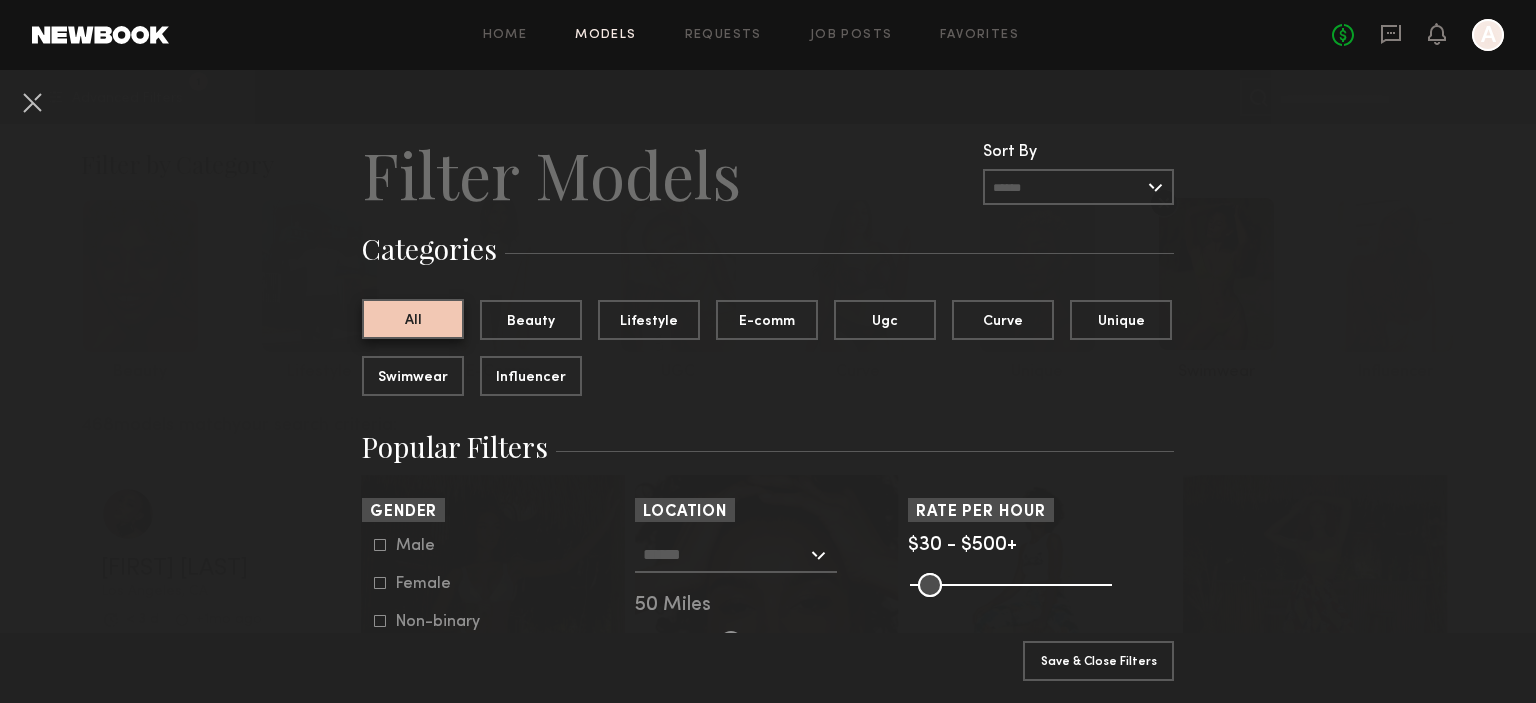 click on "All" 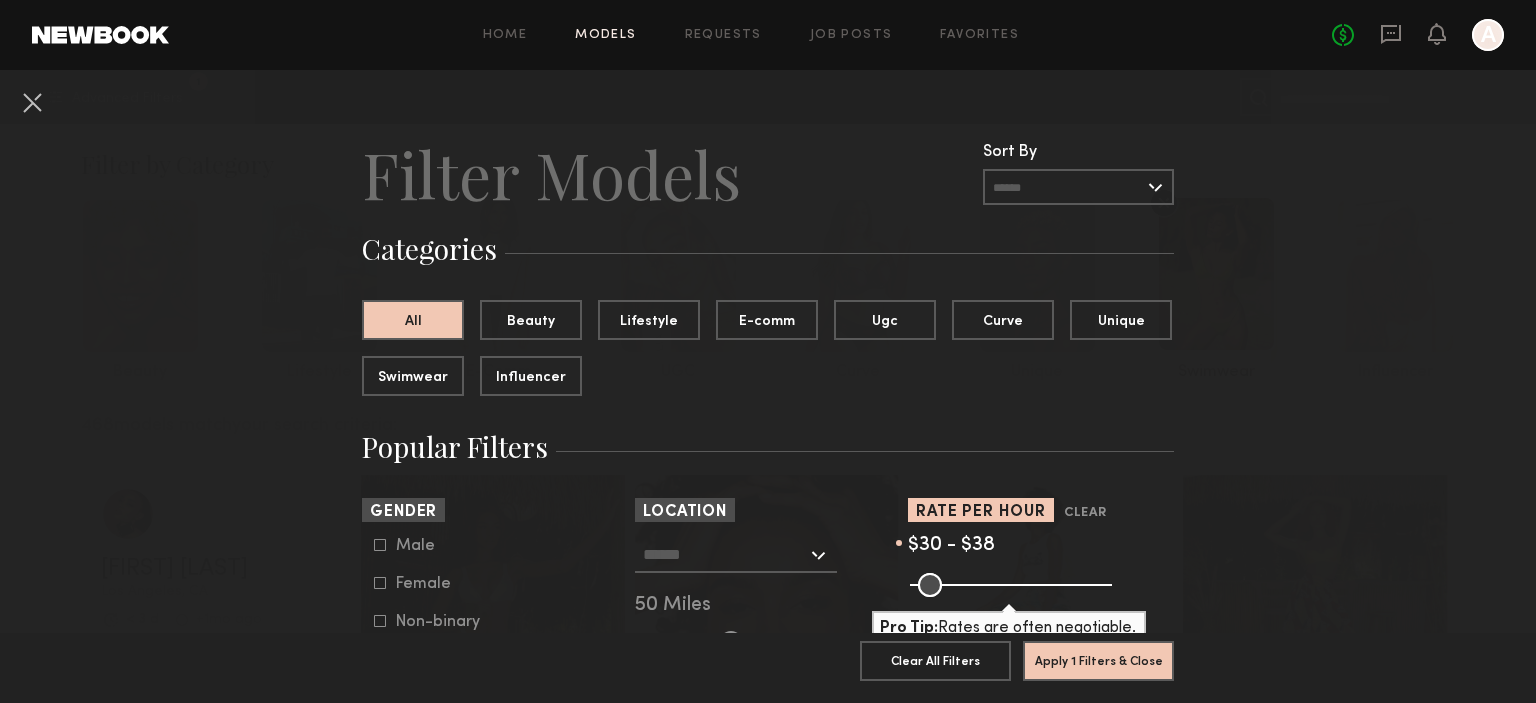 drag, startPoint x: 1088, startPoint y: 586, endPoint x: 917, endPoint y: 569, distance: 171.84296 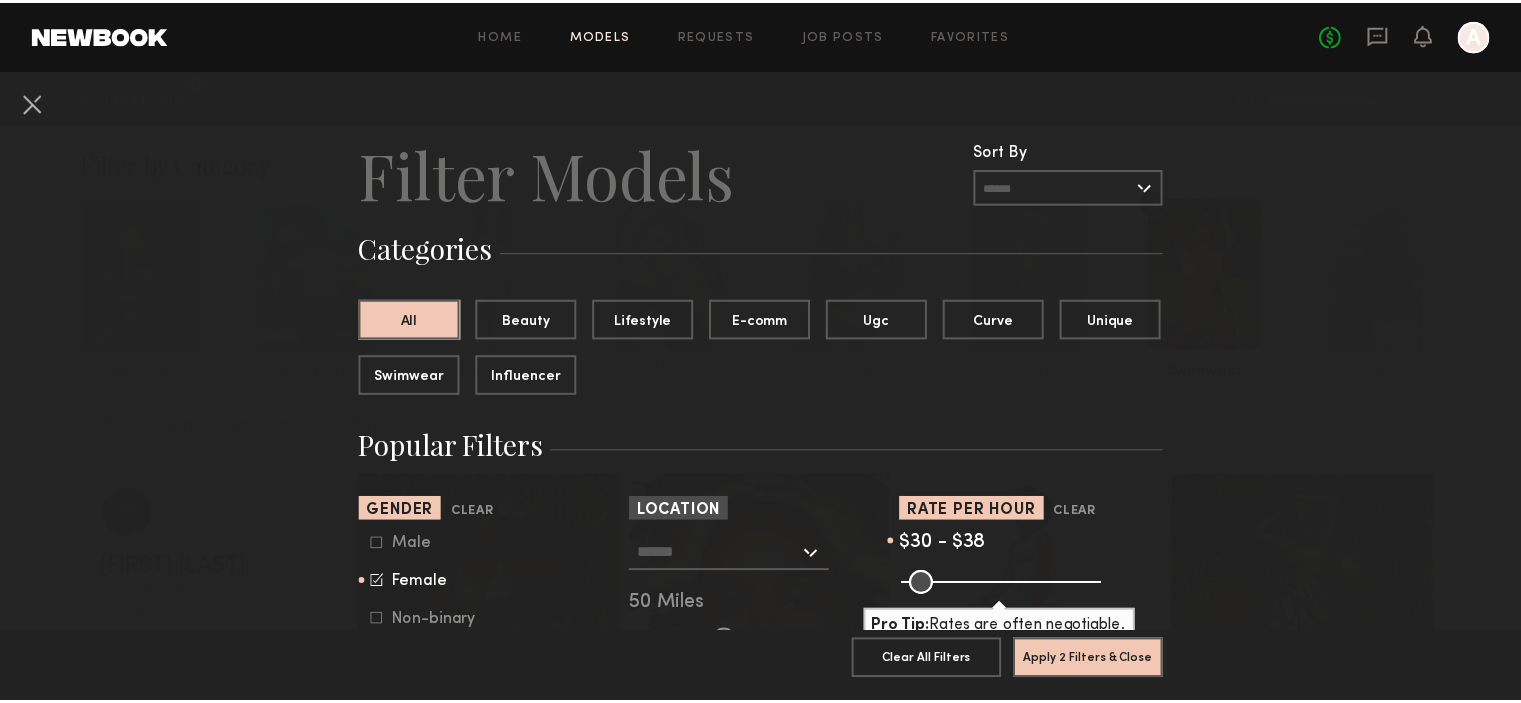 scroll, scrollTop: 540, scrollLeft: 0, axis: vertical 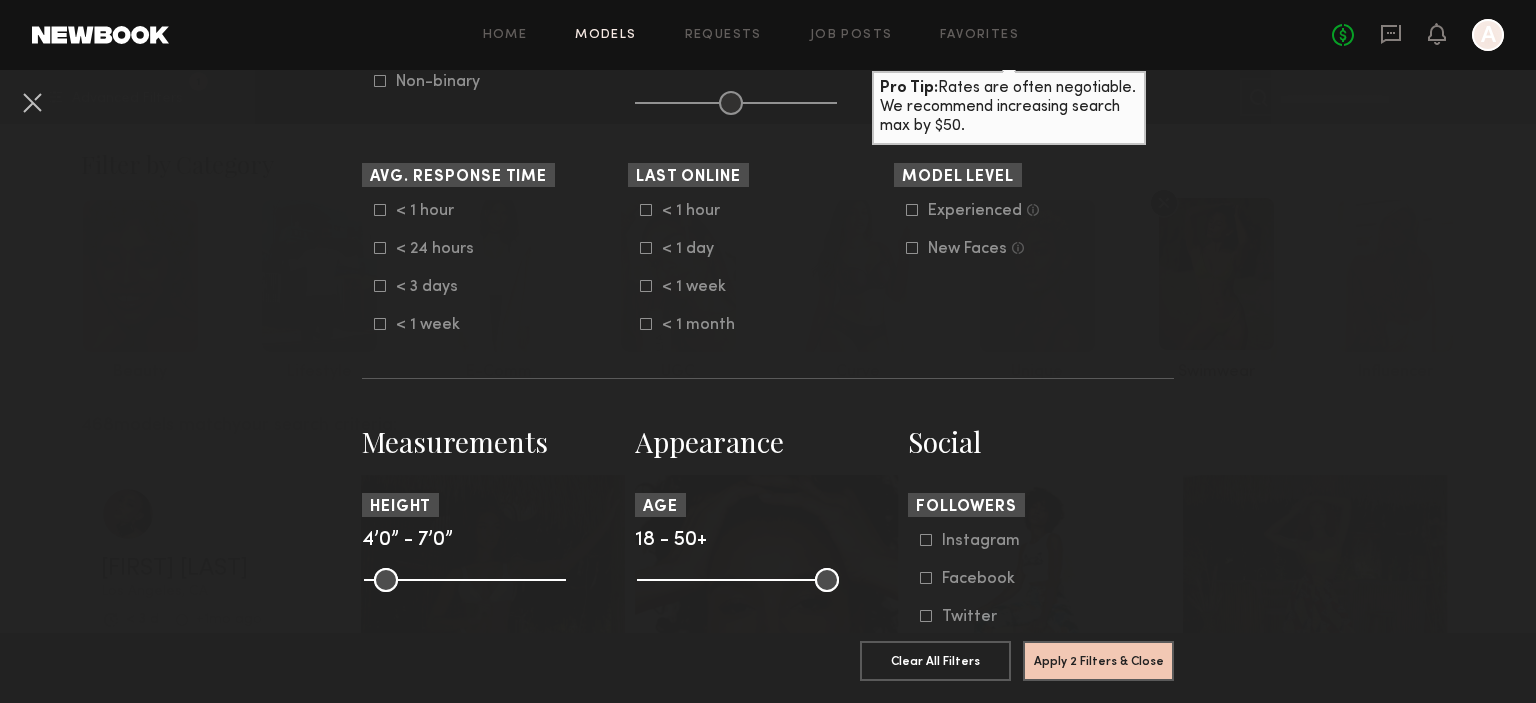 click 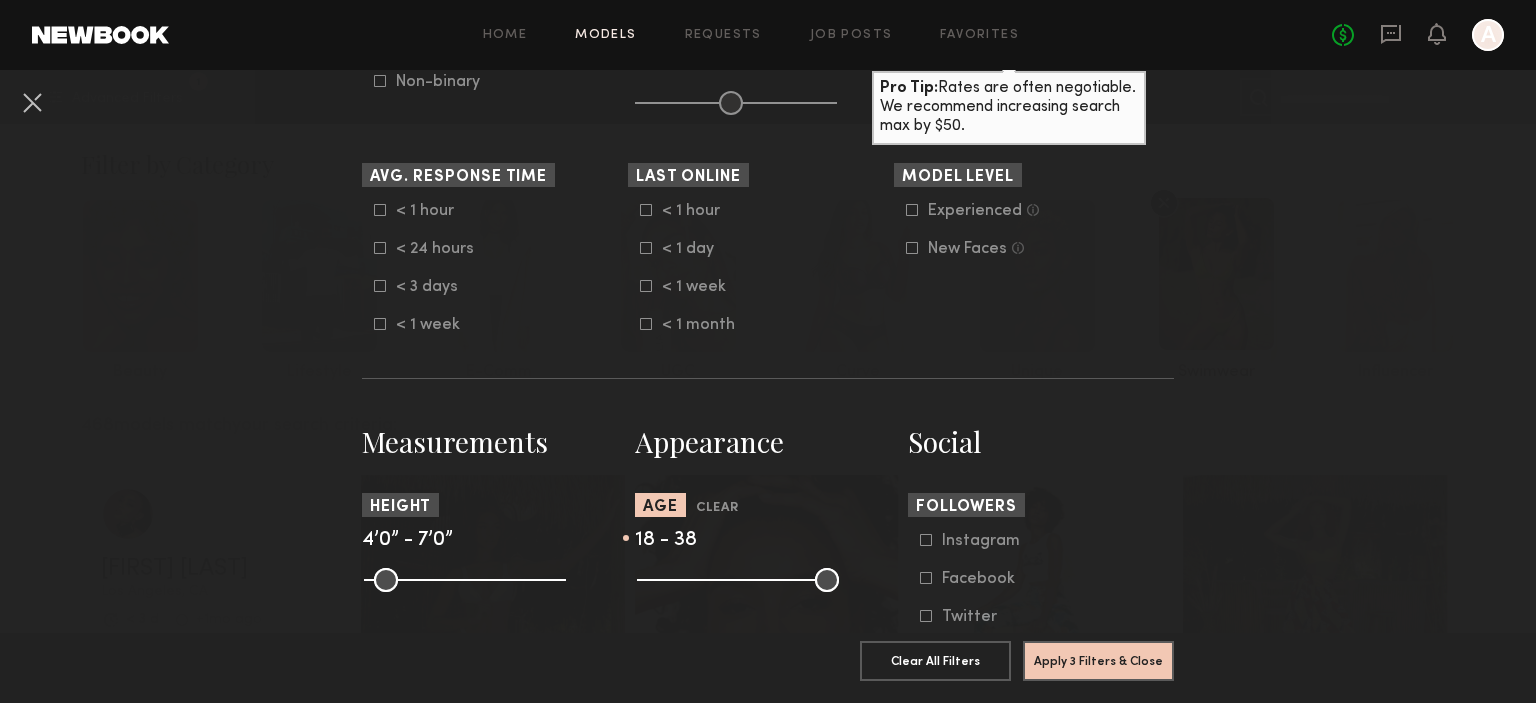 drag, startPoint x: 817, startPoint y: 577, endPoint x: 752, endPoint y: 577, distance: 65 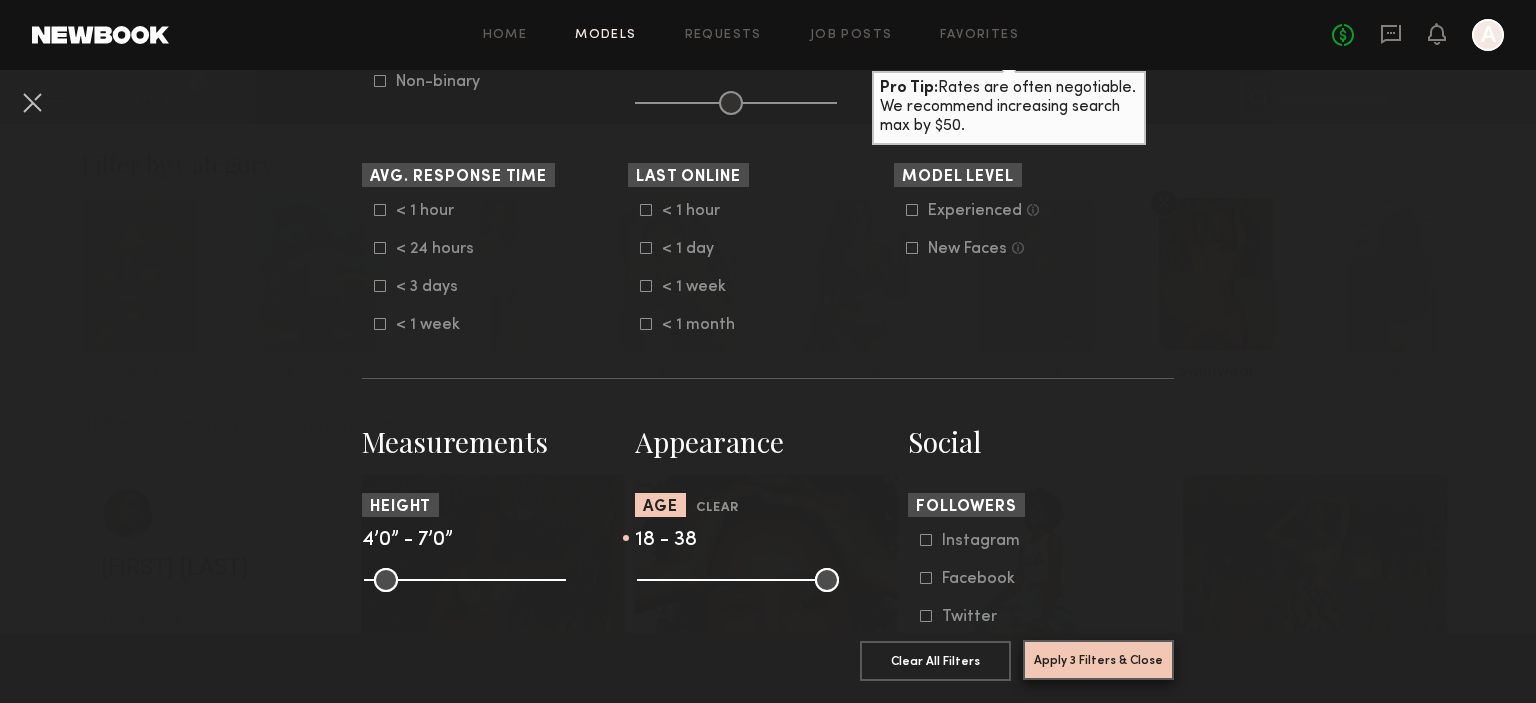 click on "Apply 3 Filters & Close" 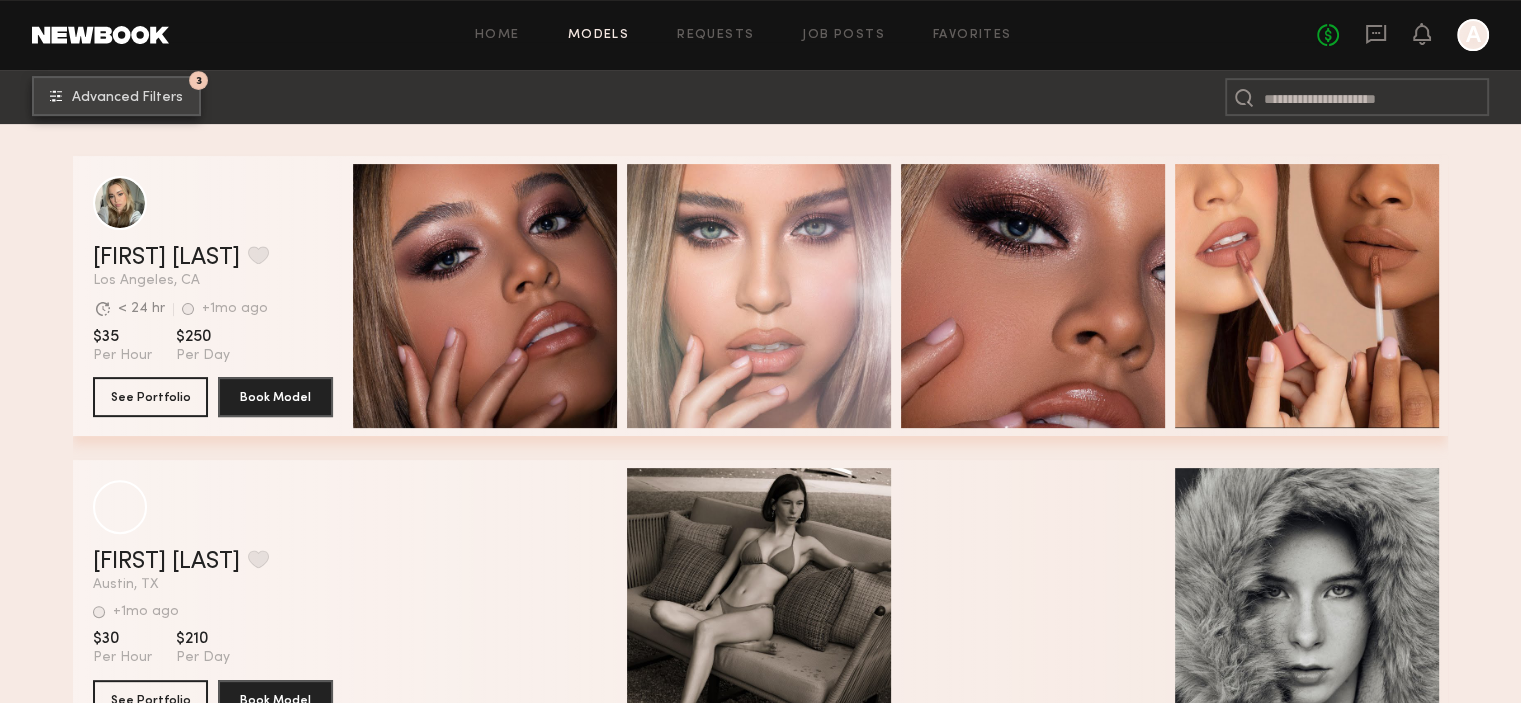 scroll, scrollTop: 1230, scrollLeft: 0, axis: vertical 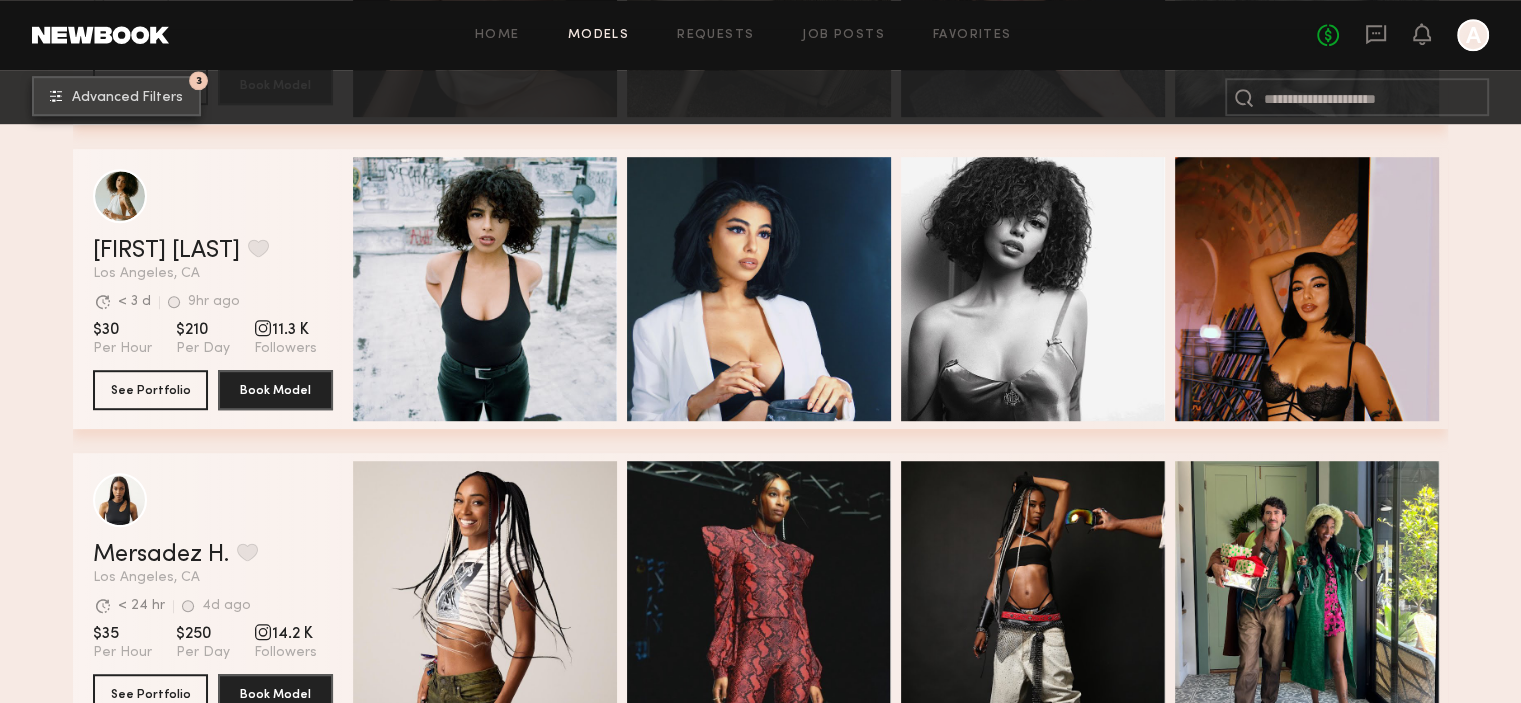 type 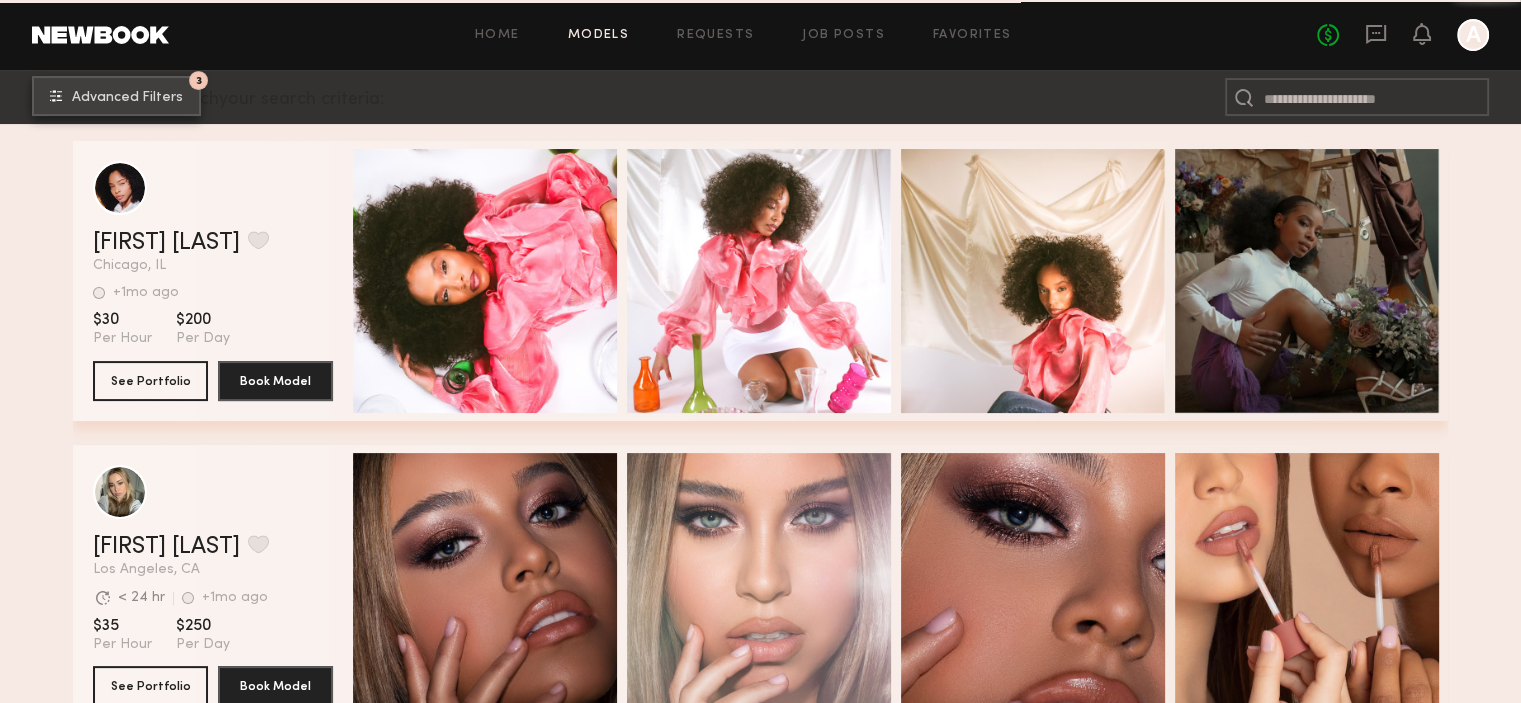 scroll, scrollTop: 0, scrollLeft: 0, axis: both 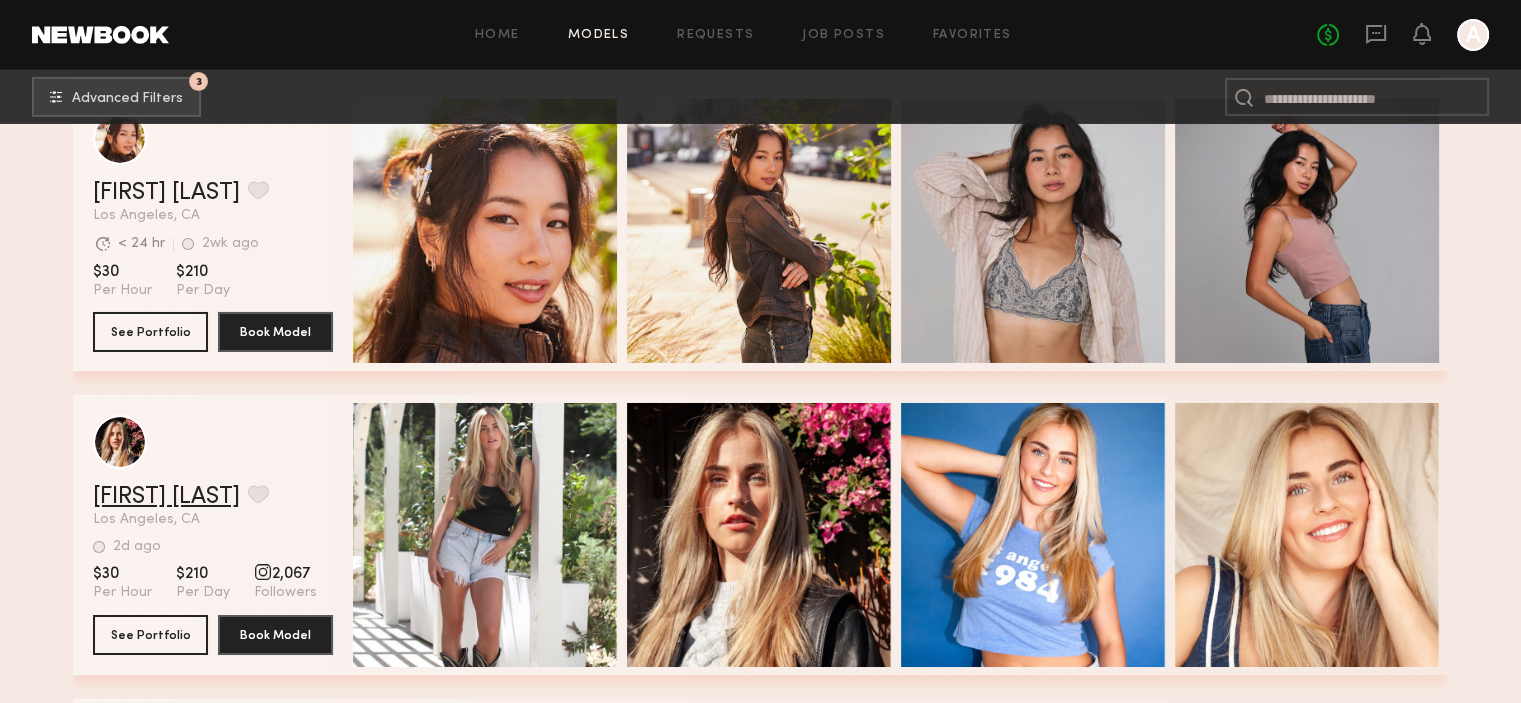 click on "Natalie S." 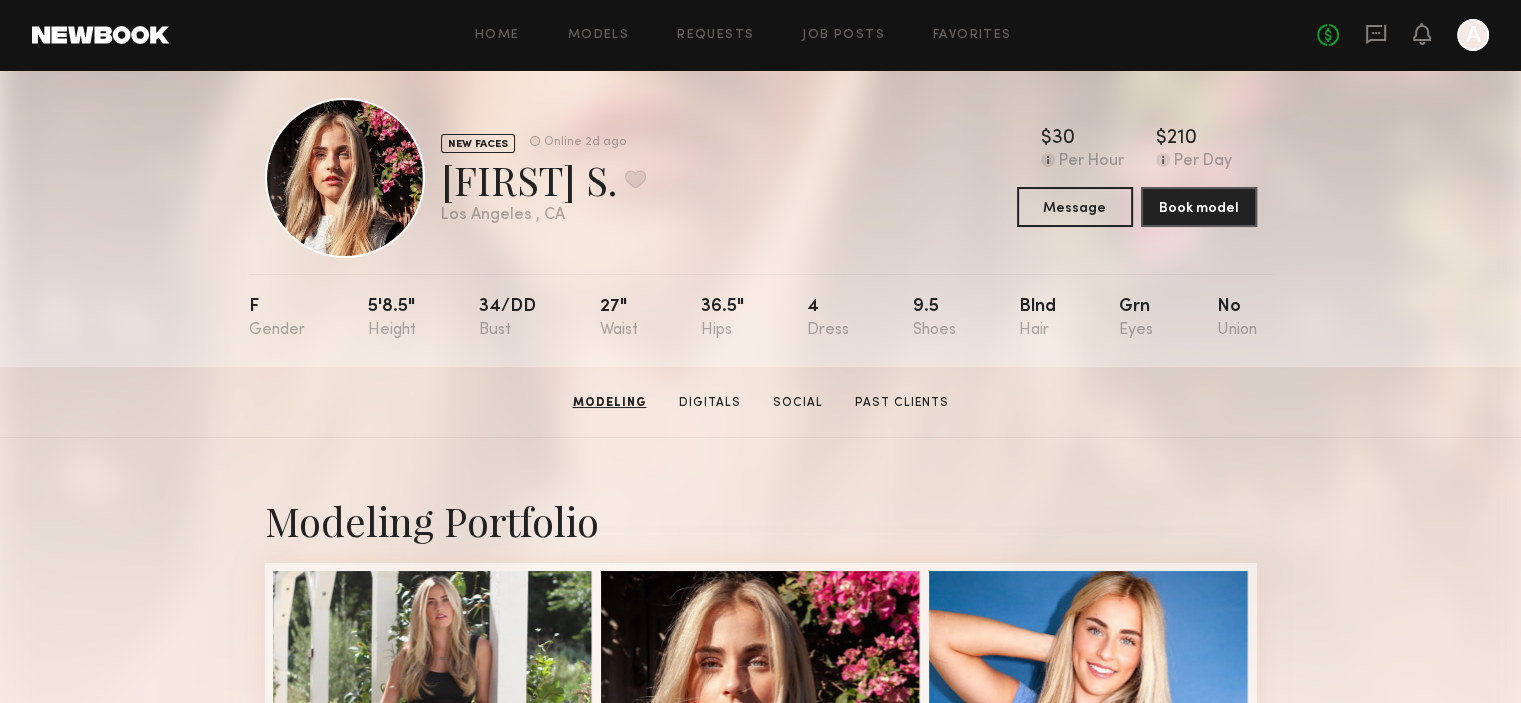 scroll, scrollTop: 0, scrollLeft: 0, axis: both 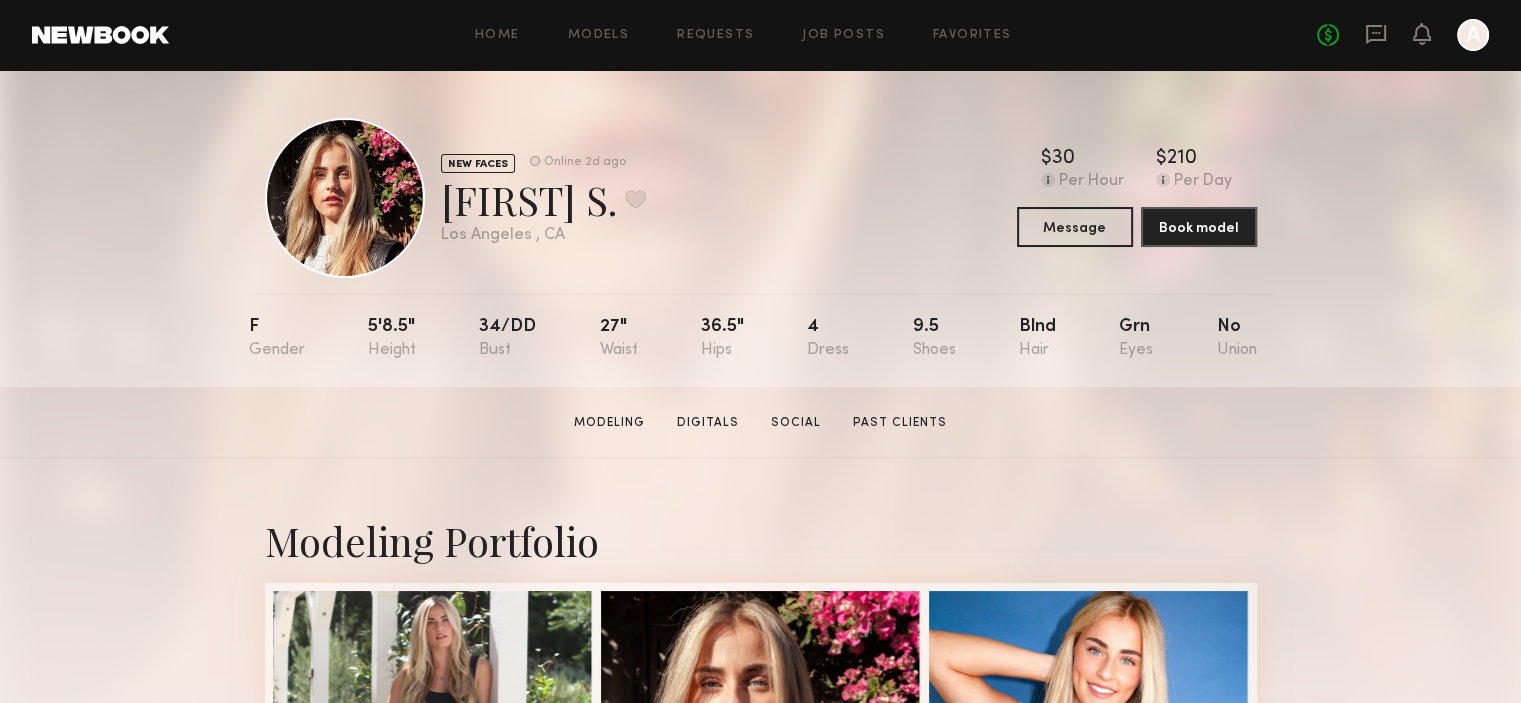 click on "Home Models Requests Job Posts Favorites Sign Out No fees up to $5,000 A" 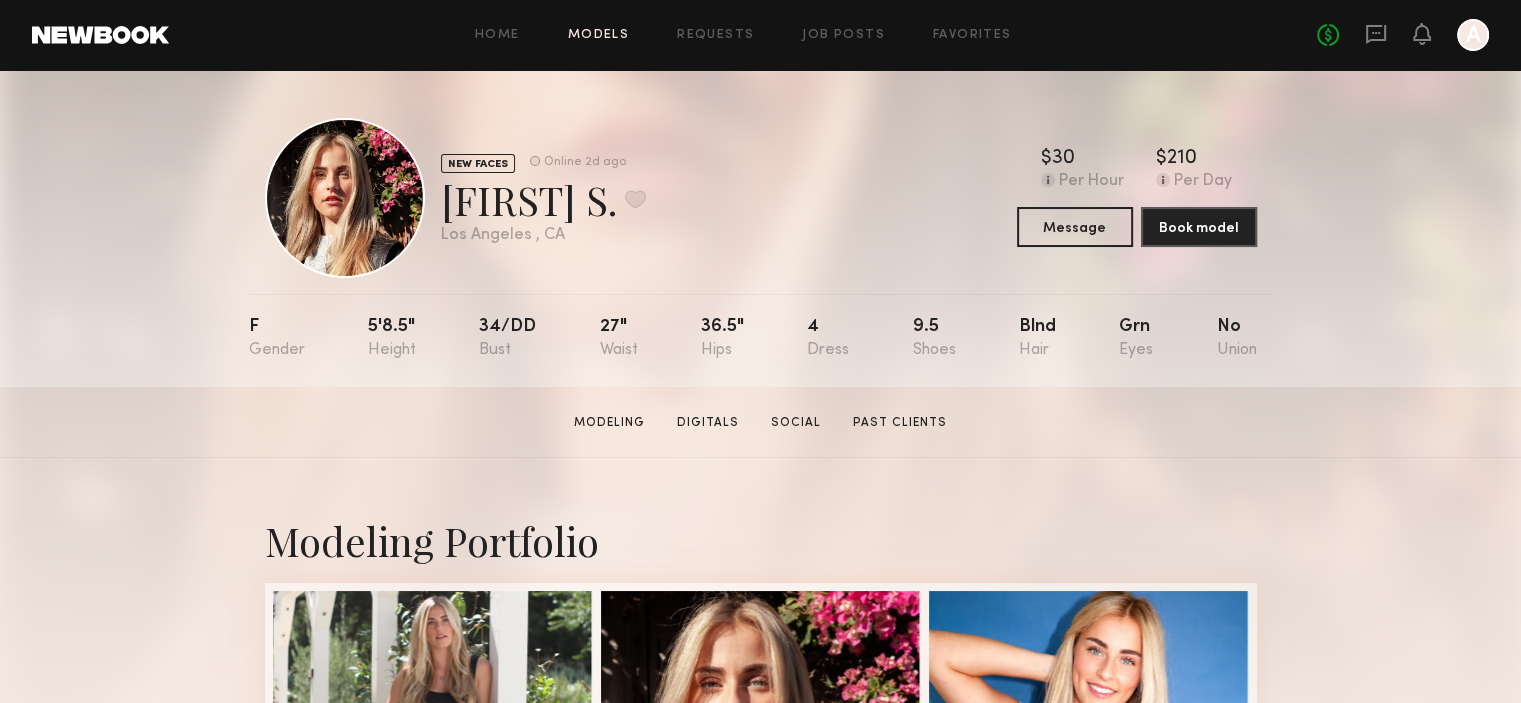 click on "Models" 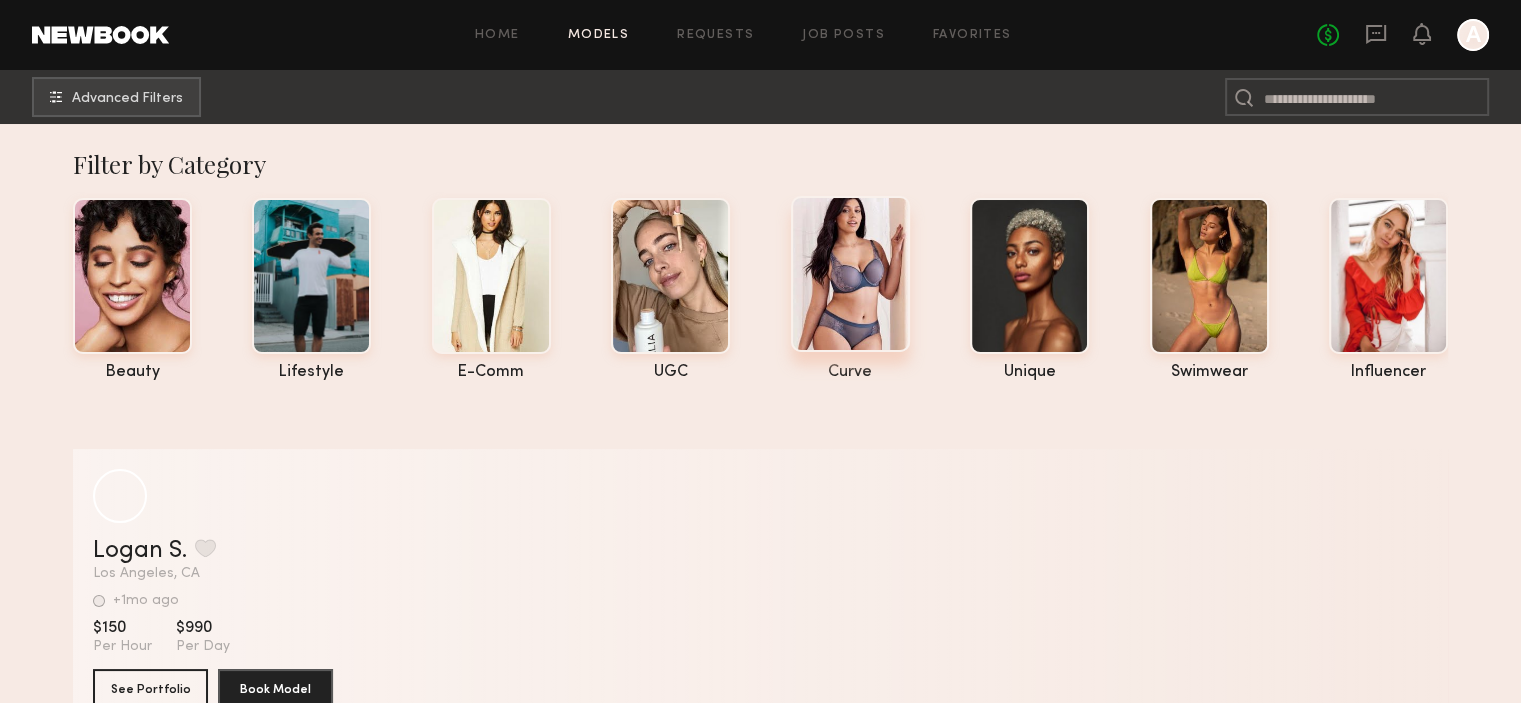 click 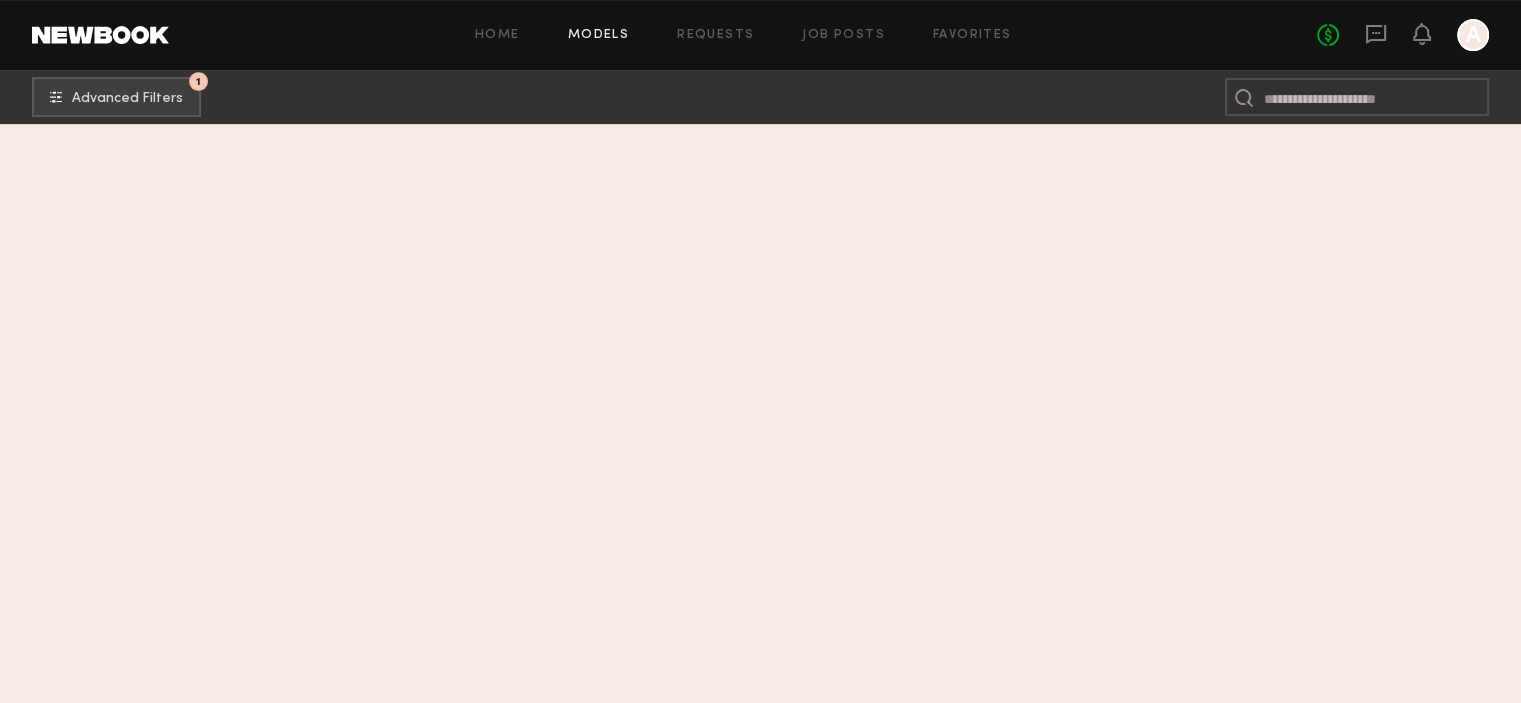 scroll, scrollTop: 10765, scrollLeft: 0, axis: vertical 